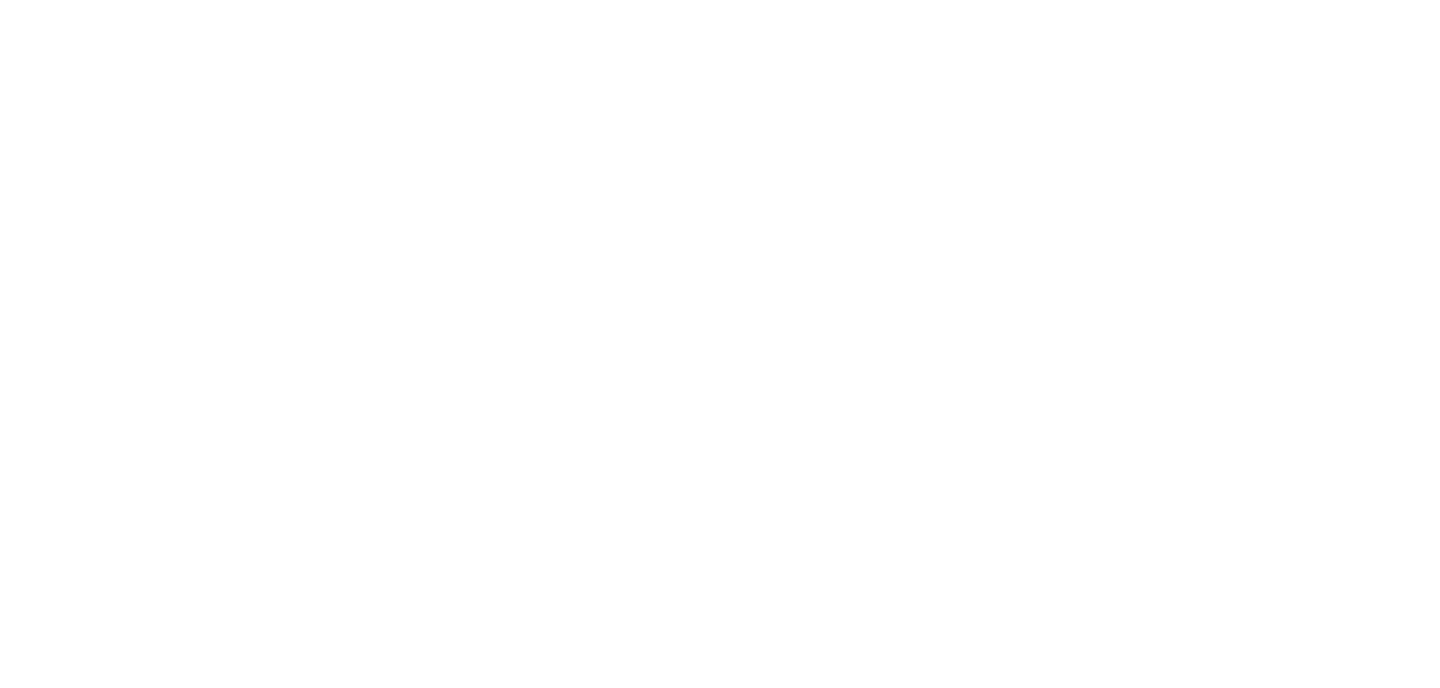 scroll, scrollTop: 0, scrollLeft: 0, axis: both 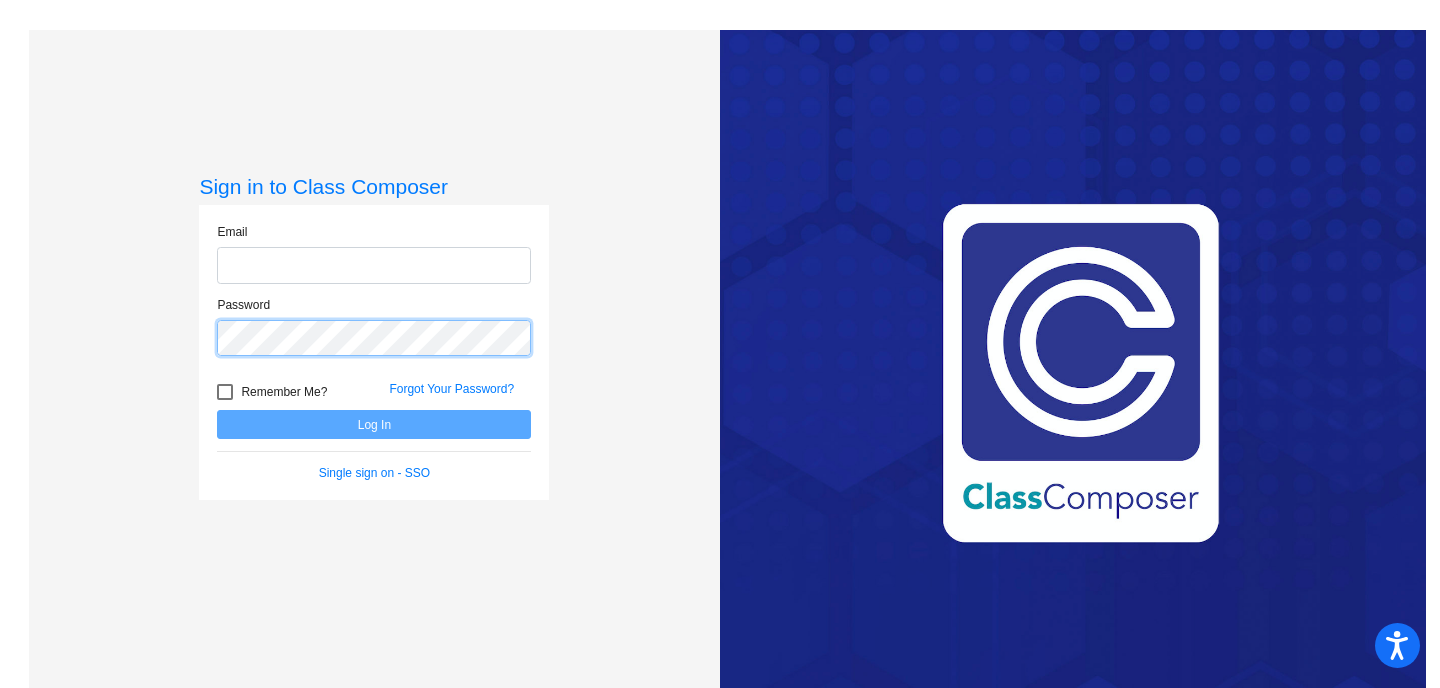 click on "Password" 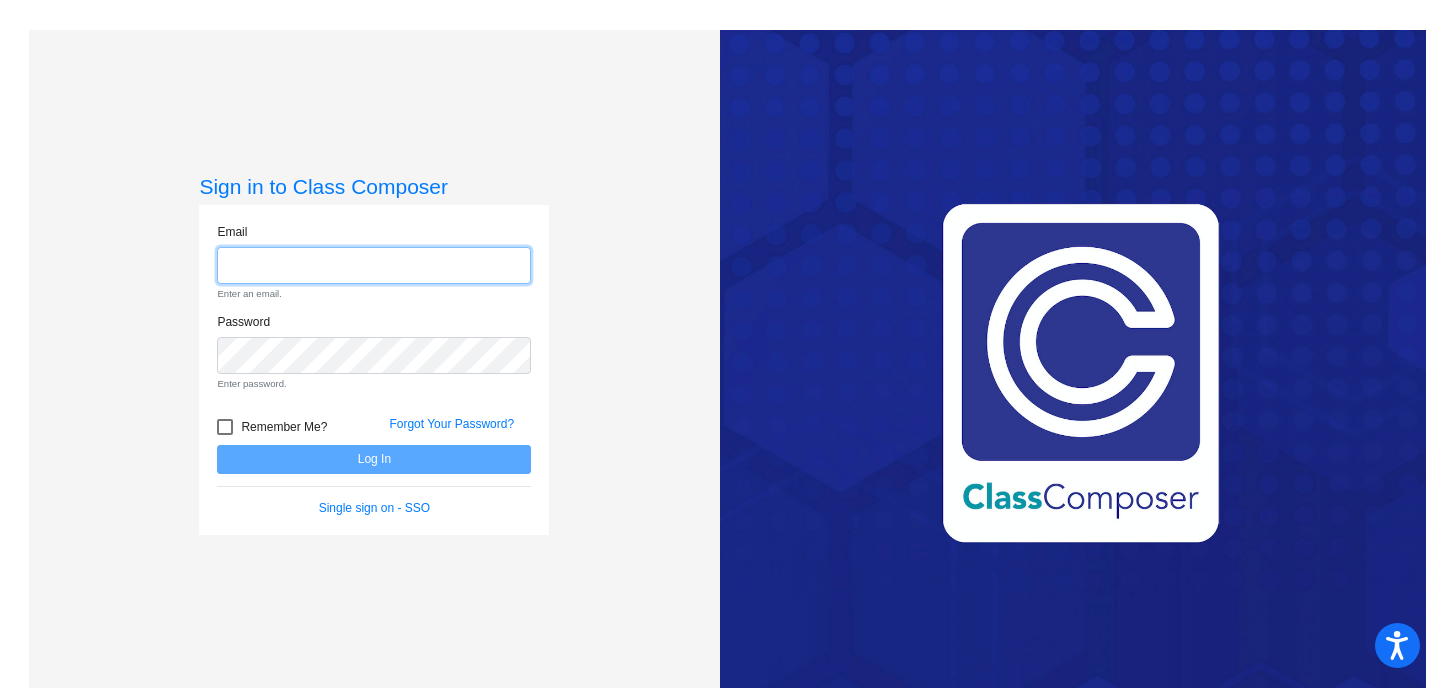 click 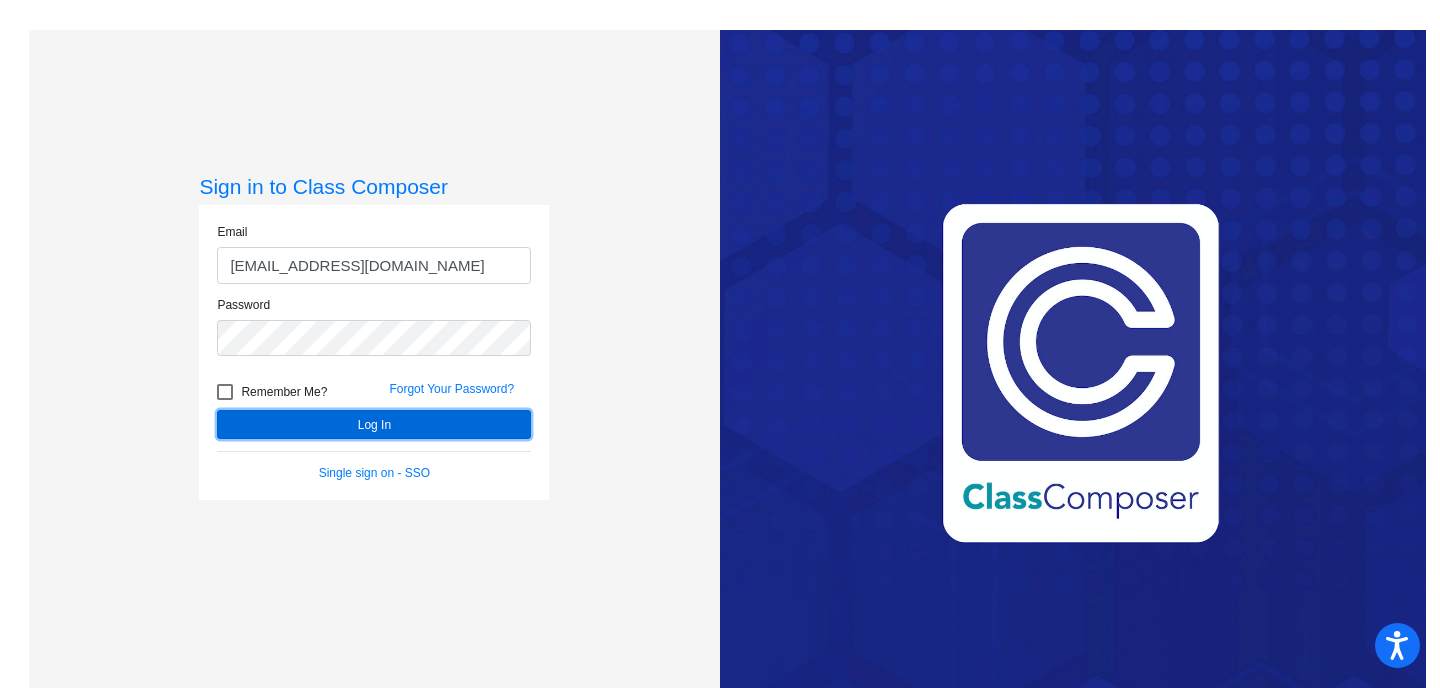 click on "Log In" 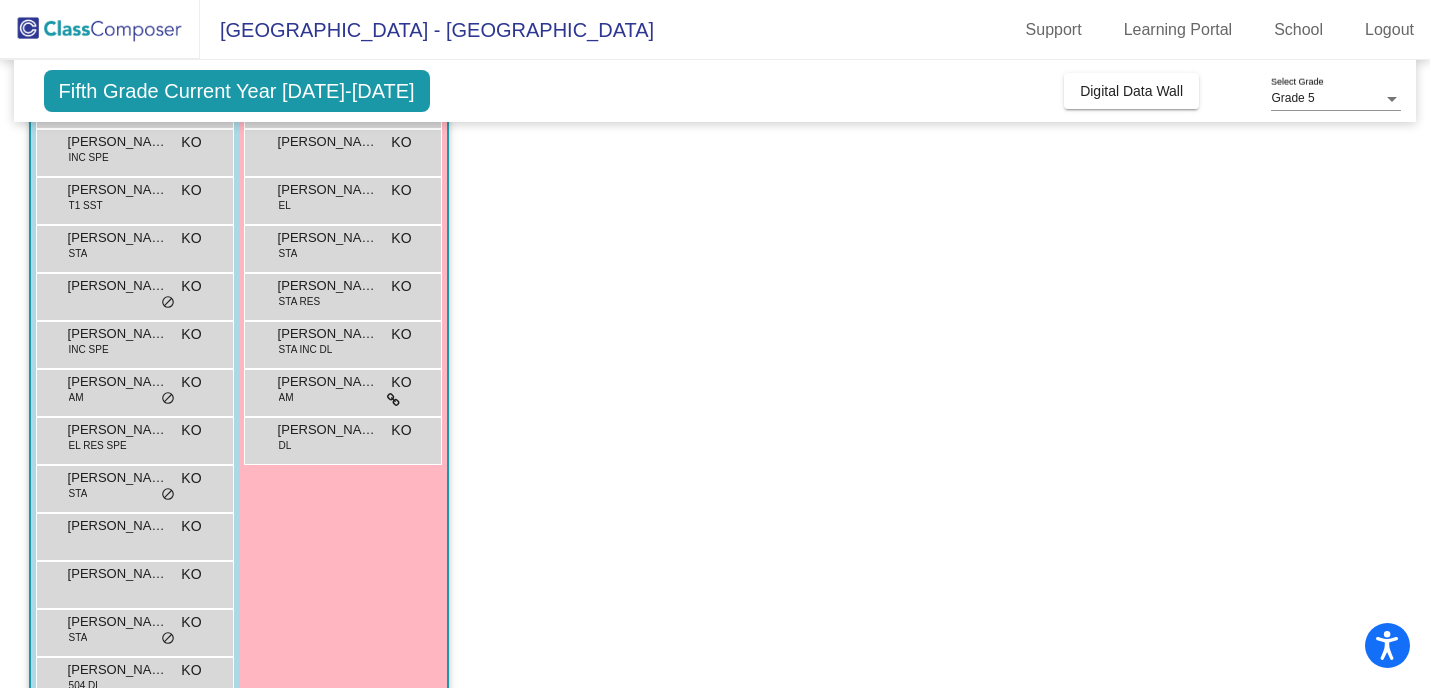 scroll, scrollTop: 432, scrollLeft: 0, axis: vertical 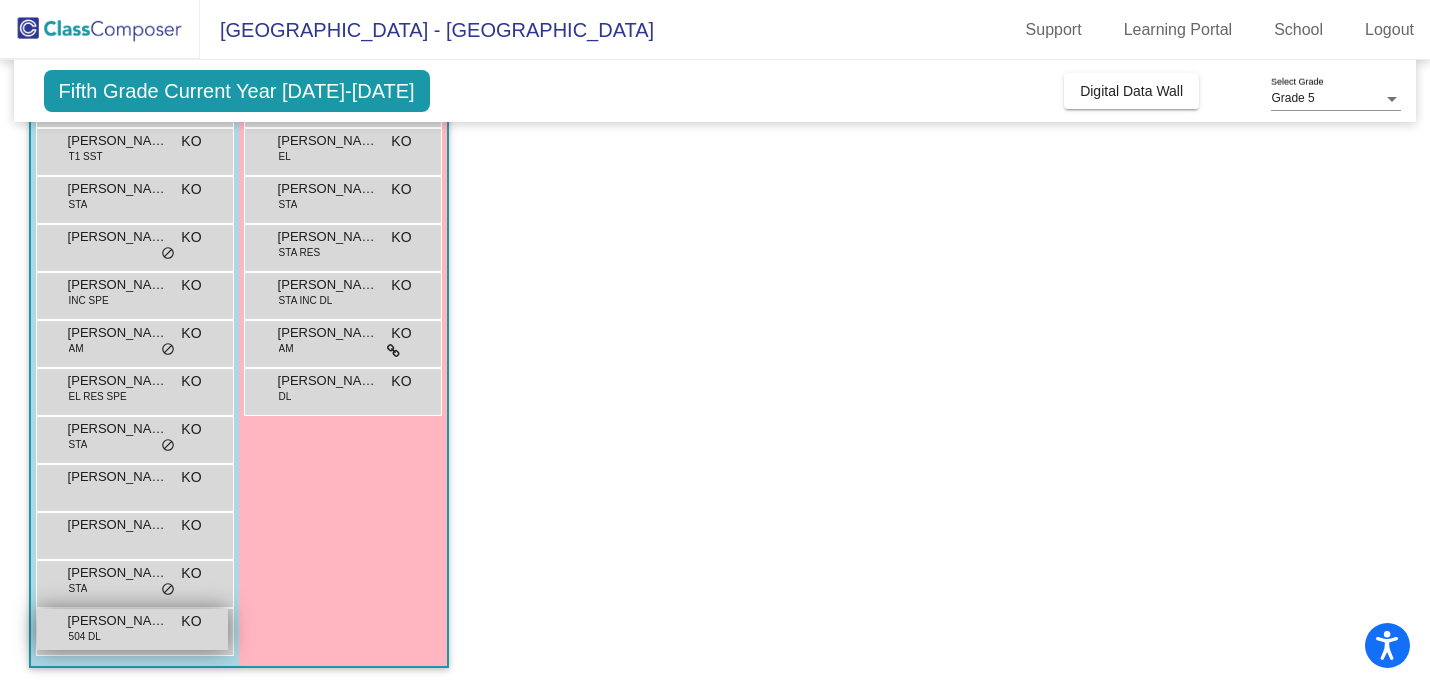 click on "Trexton O'Neal" at bounding box center (118, 621) 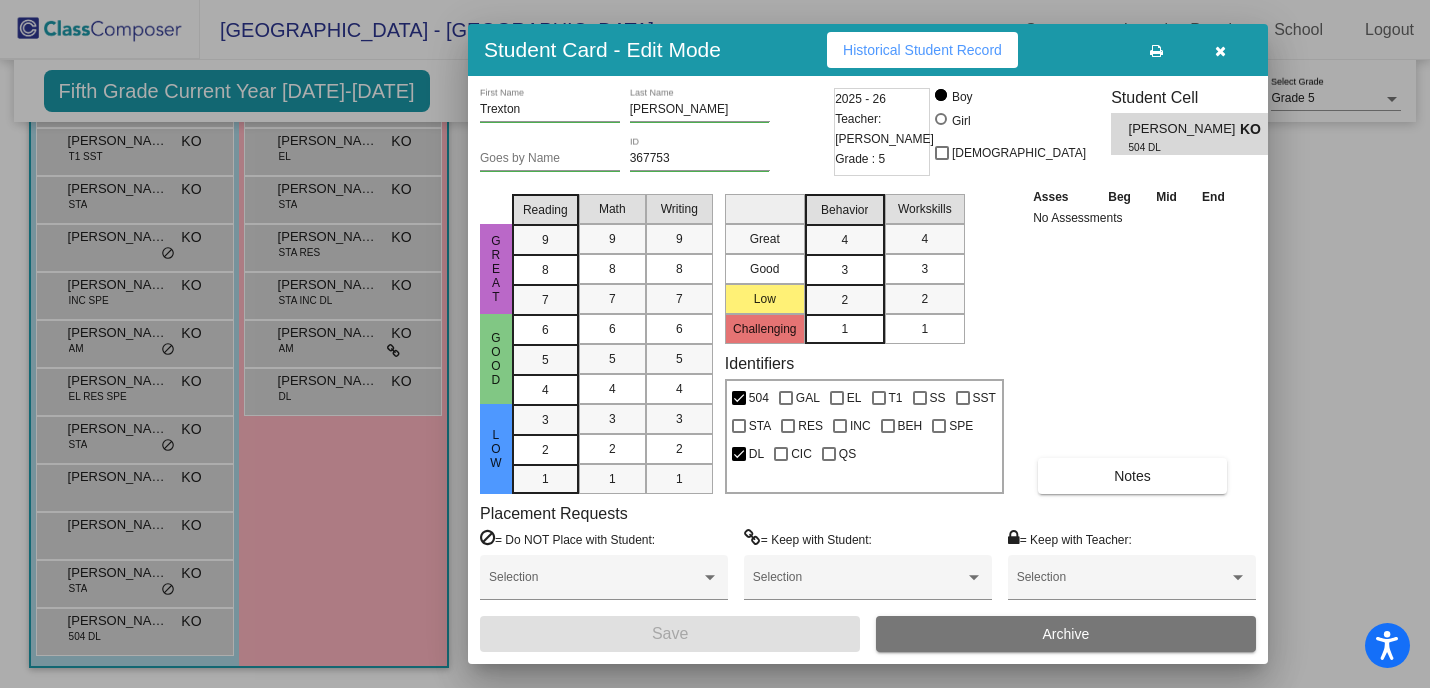 click at bounding box center (1220, 50) 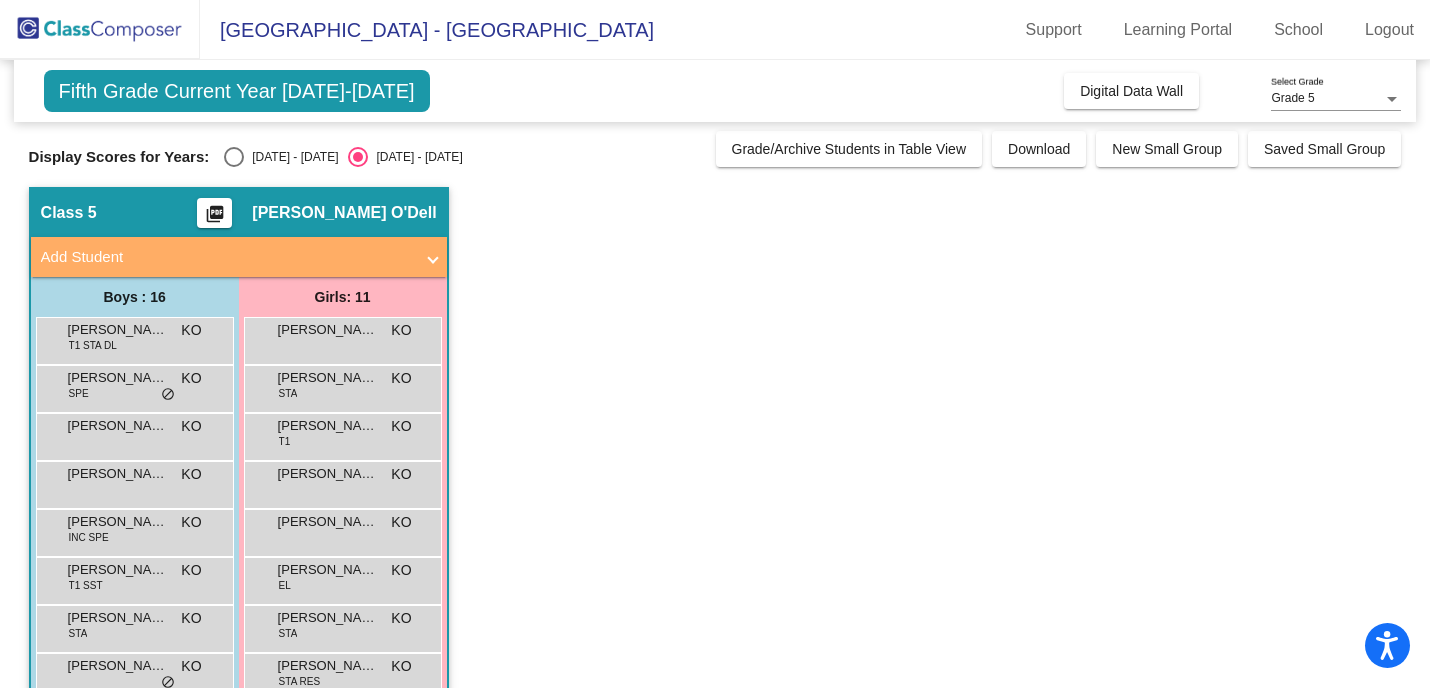 scroll, scrollTop: 0, scrollLeft: 0, axis: both 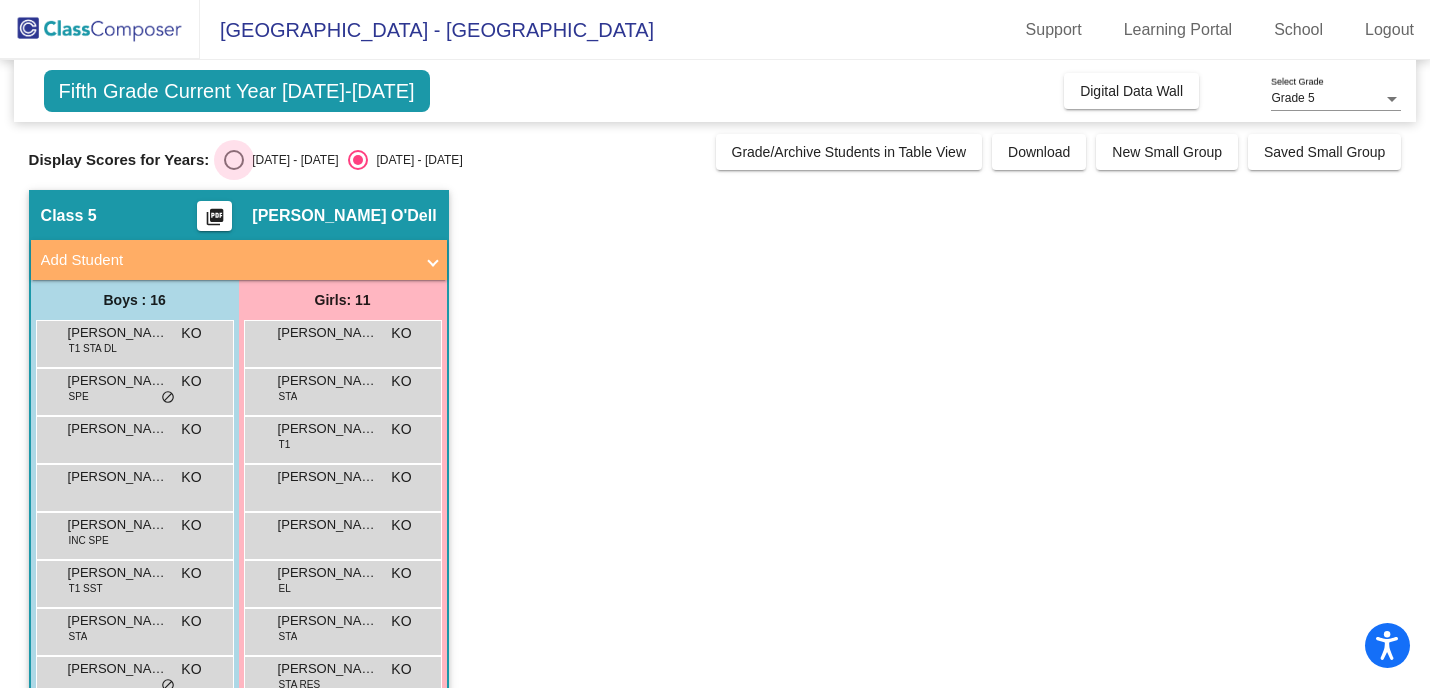 click at bounding box center [234, 160] 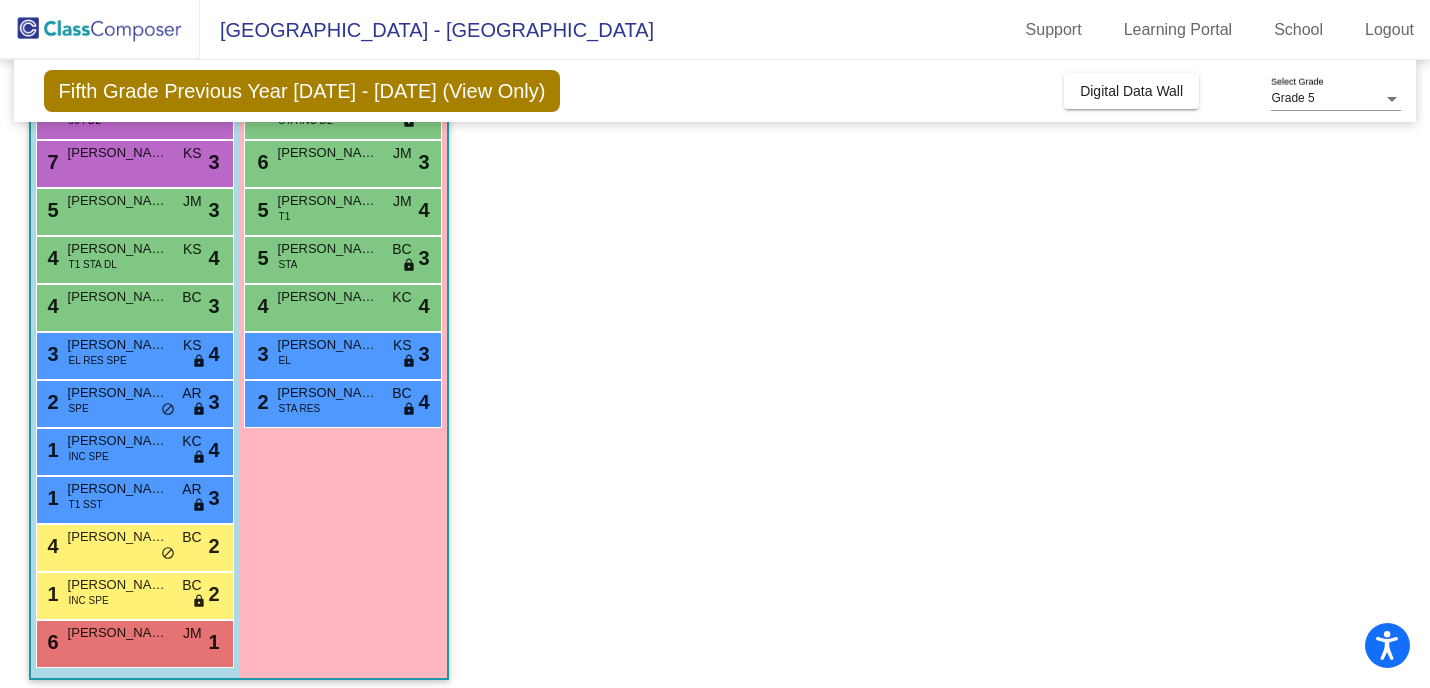 scroll, scrollTop: 416, scrollLeft: 0, axis: vertical 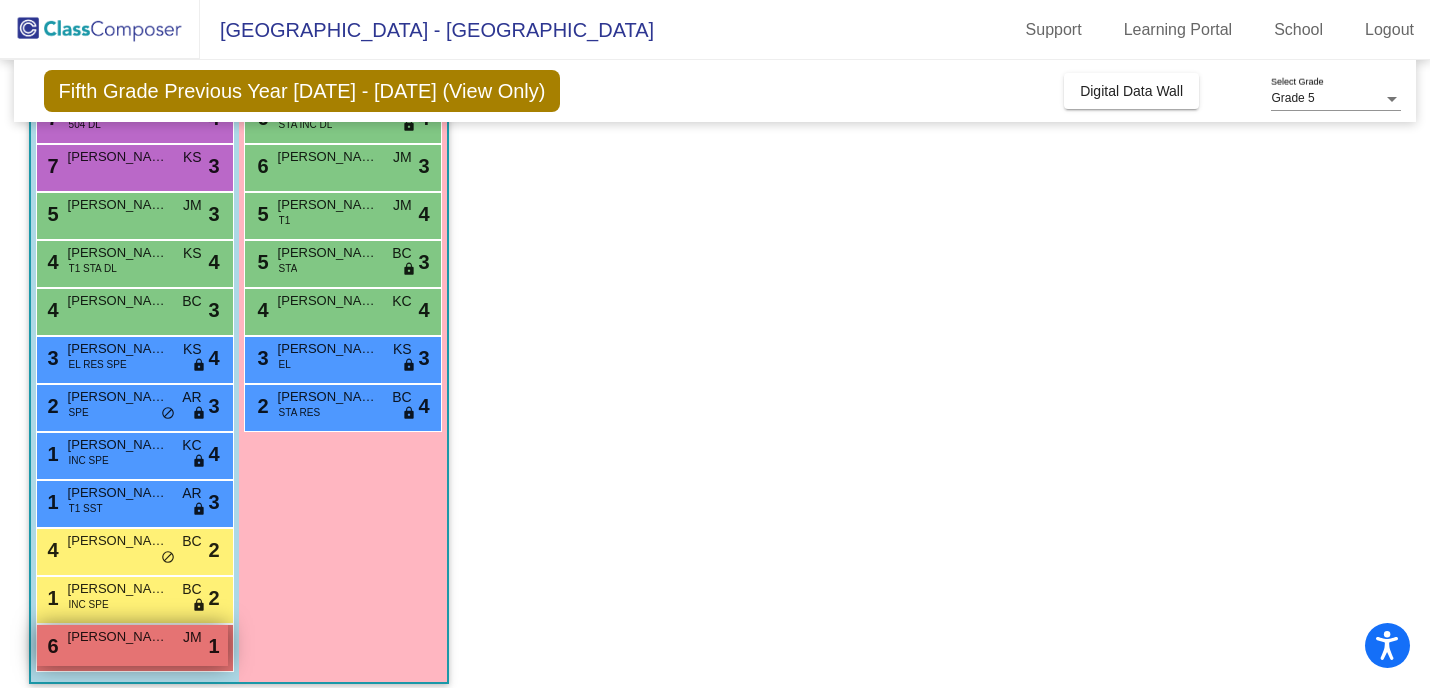 click on "Ethan Cowles" at bounding box center (118, 637) 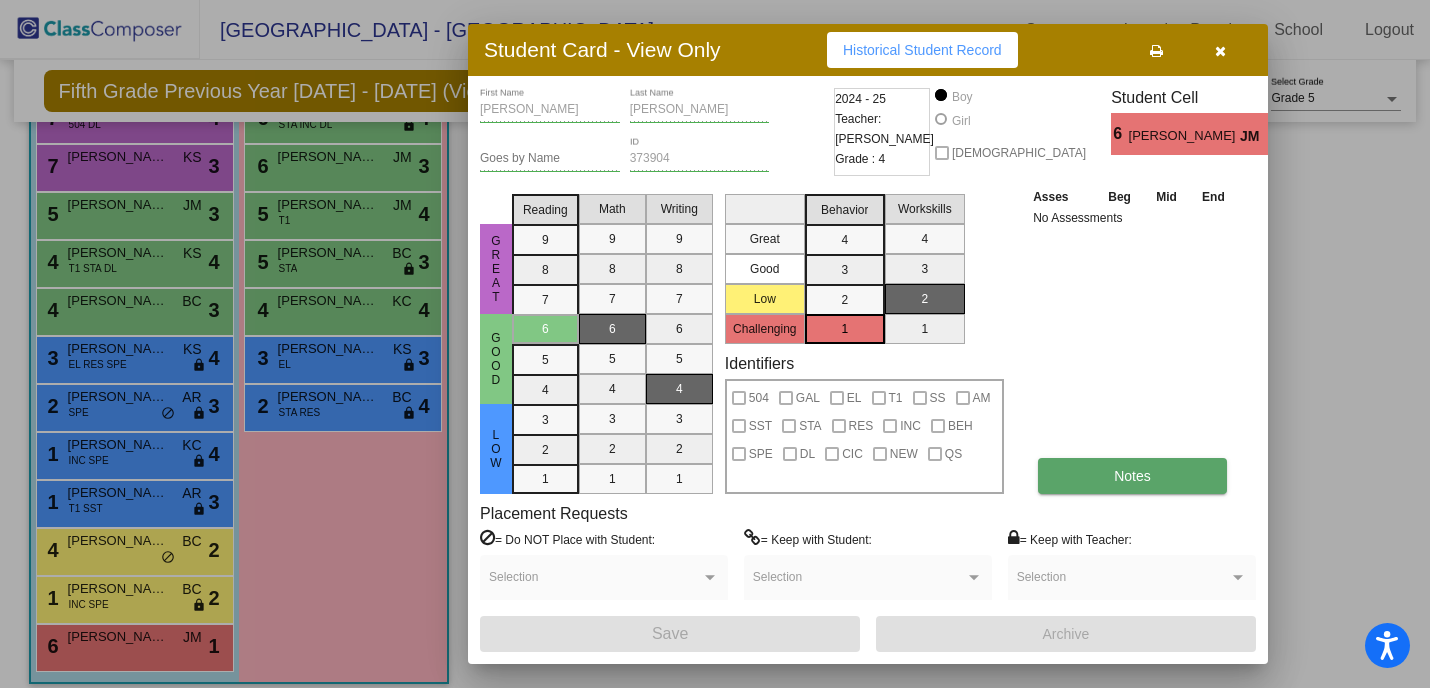 click on "Notes" at bounding box center (1132, 476) 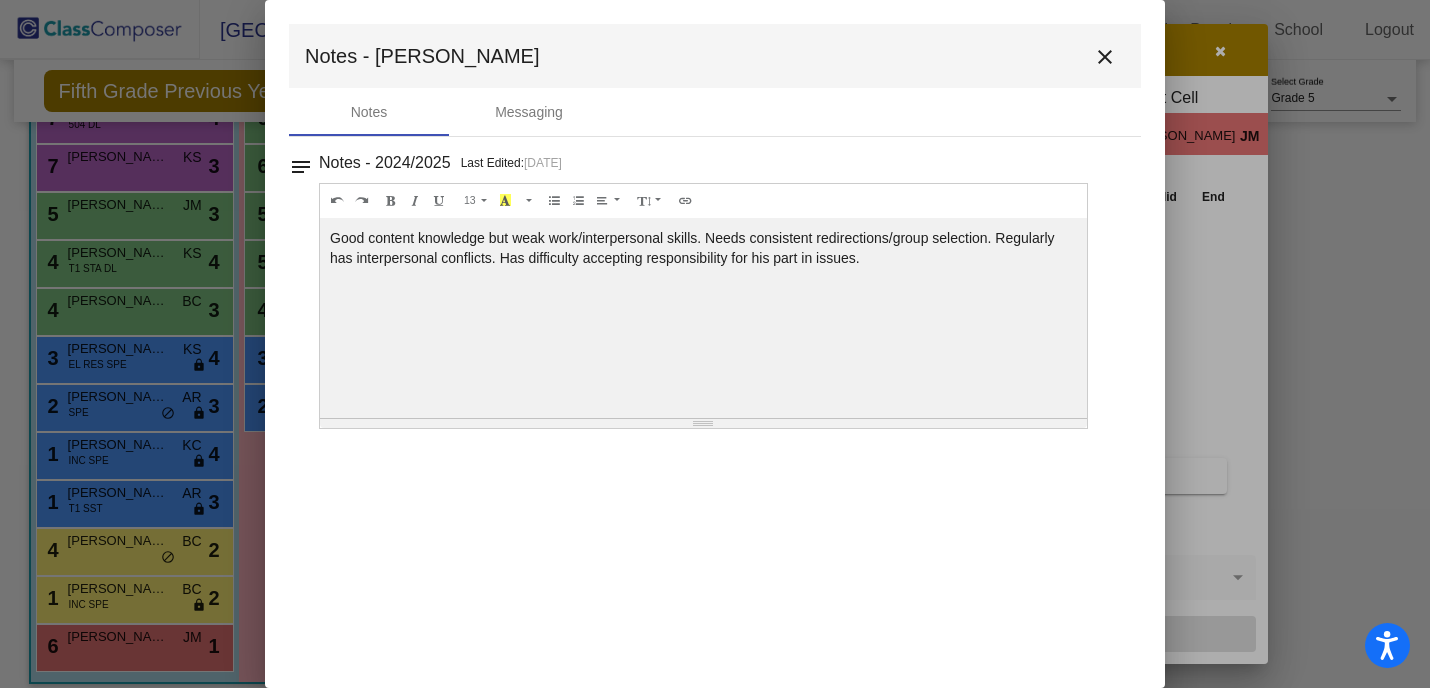 click on "close" at bounding box center (1105, 57) 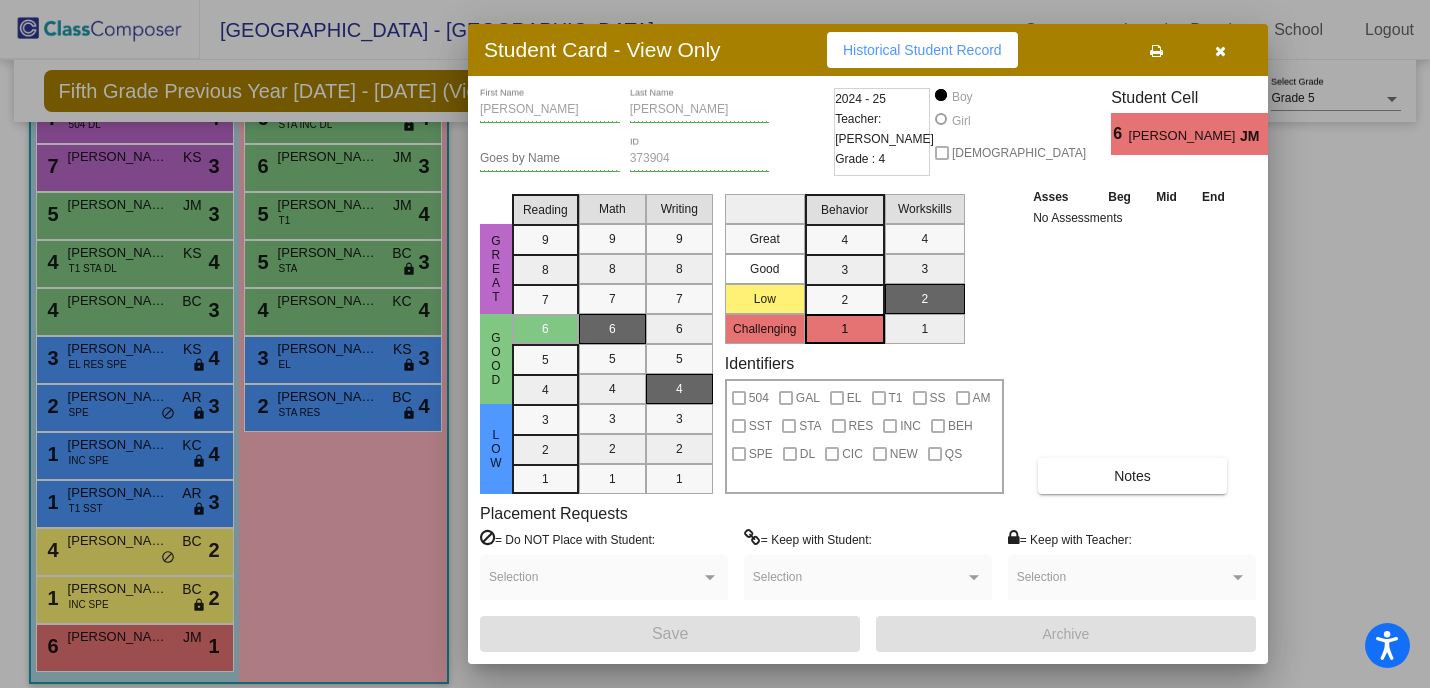 click at bounding box center [1220, 51] 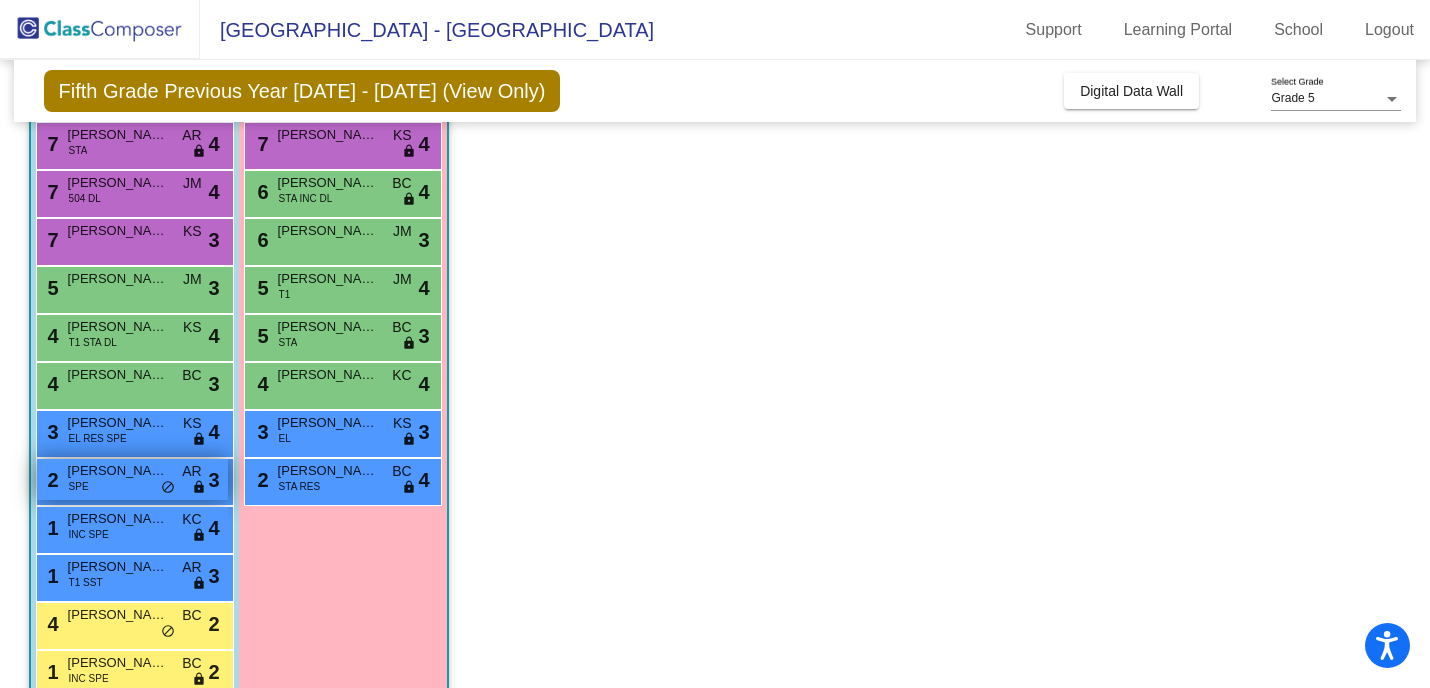 scroll, scrollTop: 340, scrollLeft: 0, axis: vertical 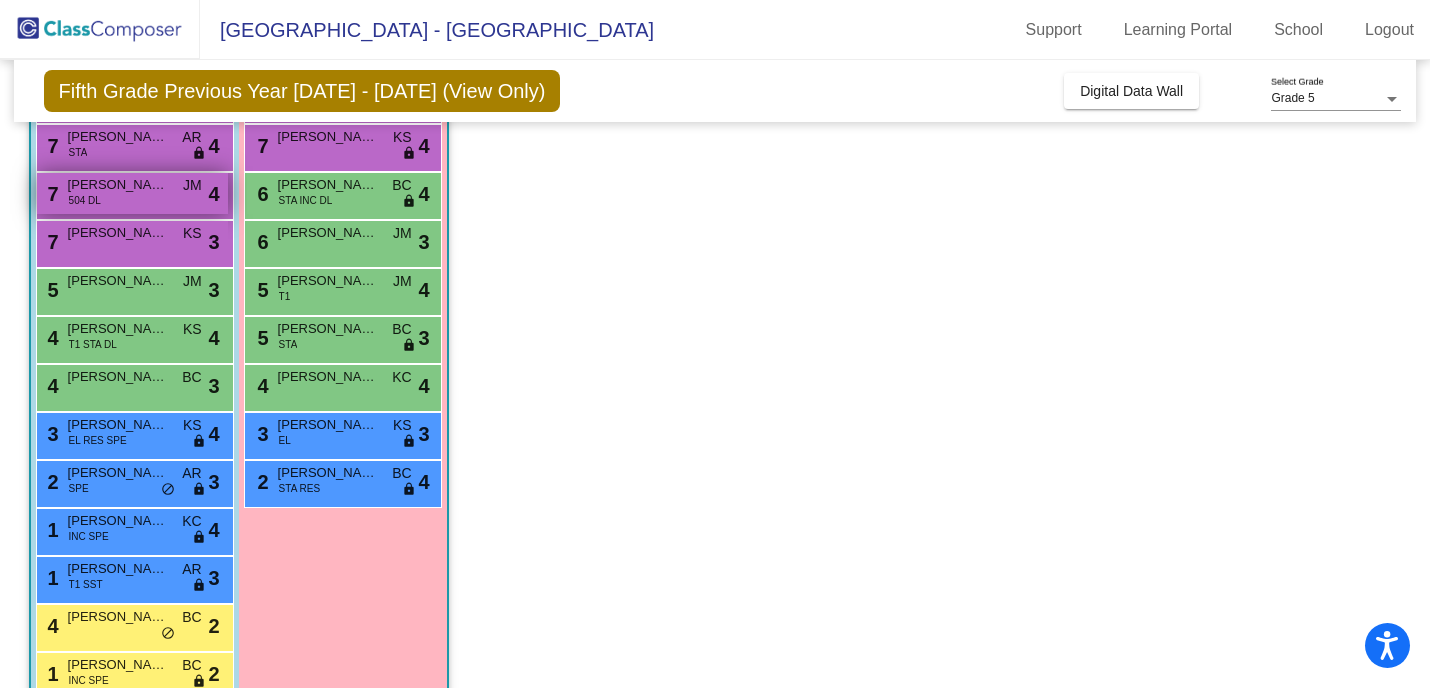 click on "7 Trexton O'Neal 504 DL JM lock do_not_disturb_alt 4" at bounding box center [132, 193] 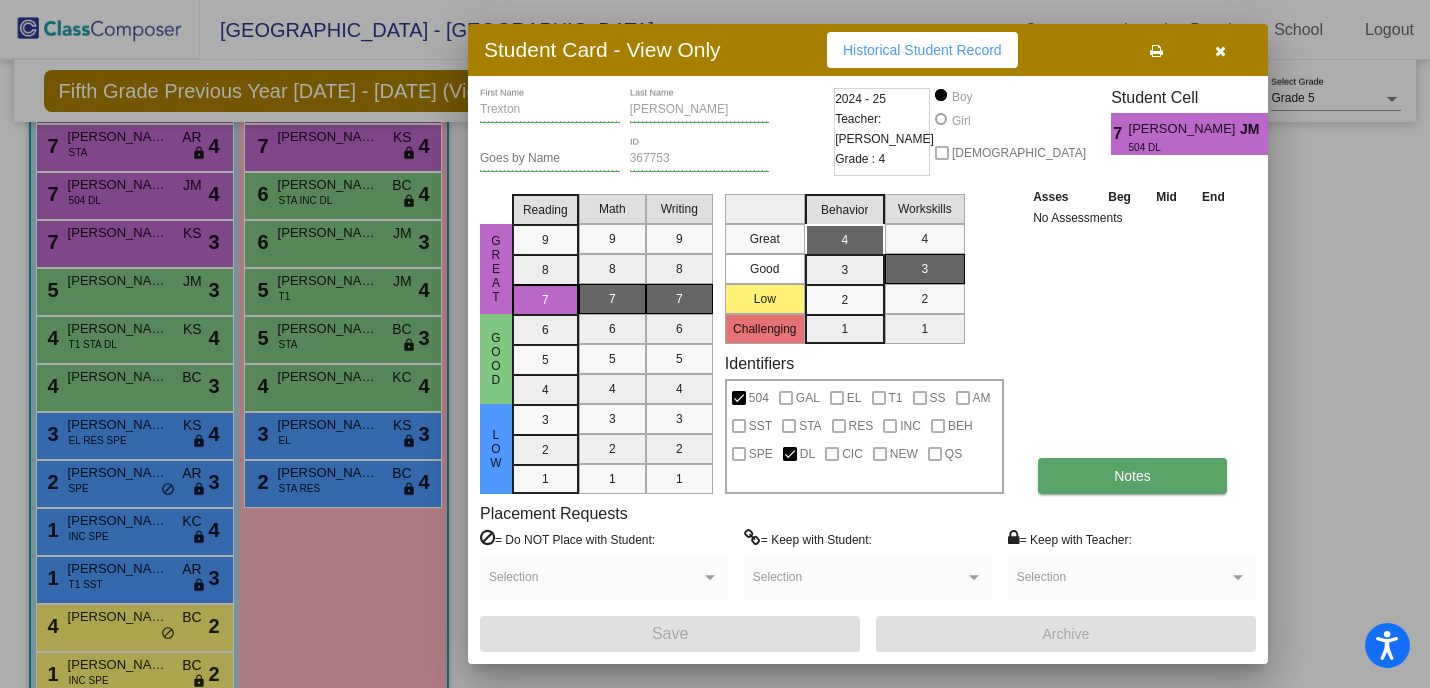 click on "Notes" at bounding box center [1132, 476] 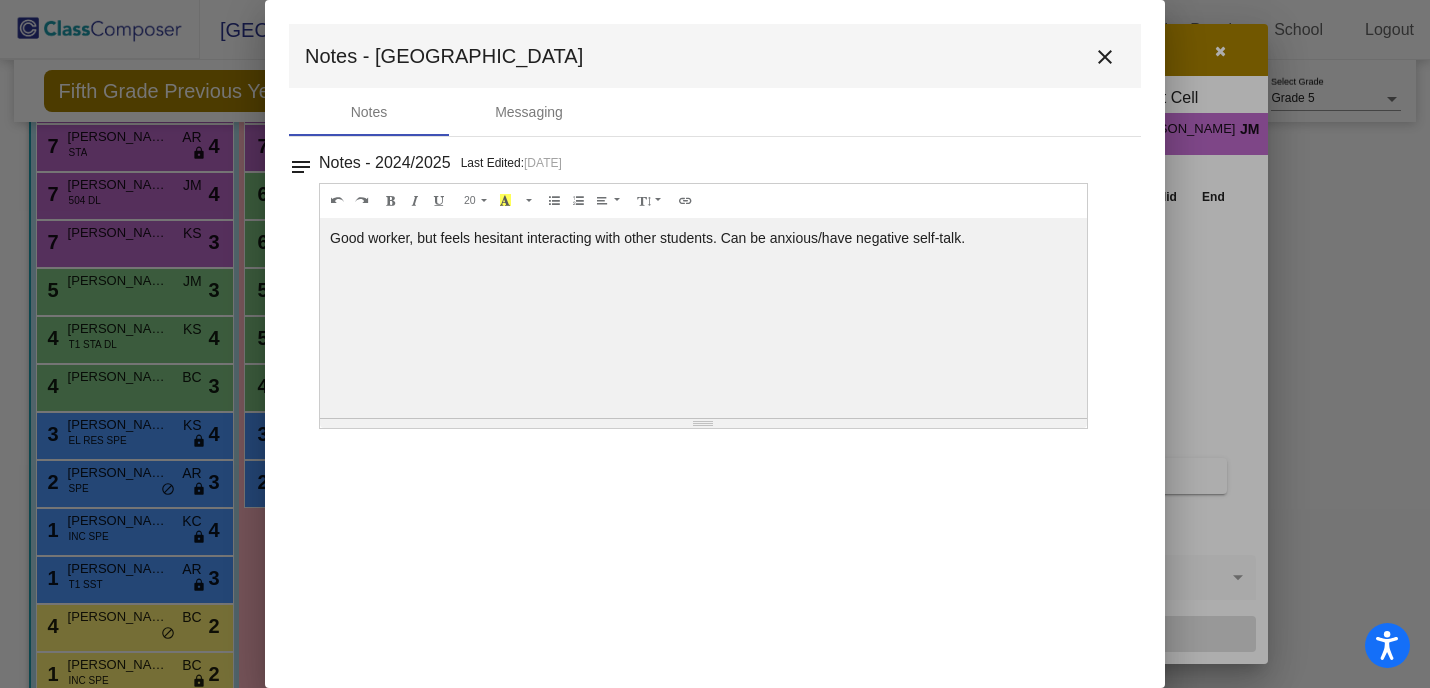 click on "close" at bounding box center (1105, 57) 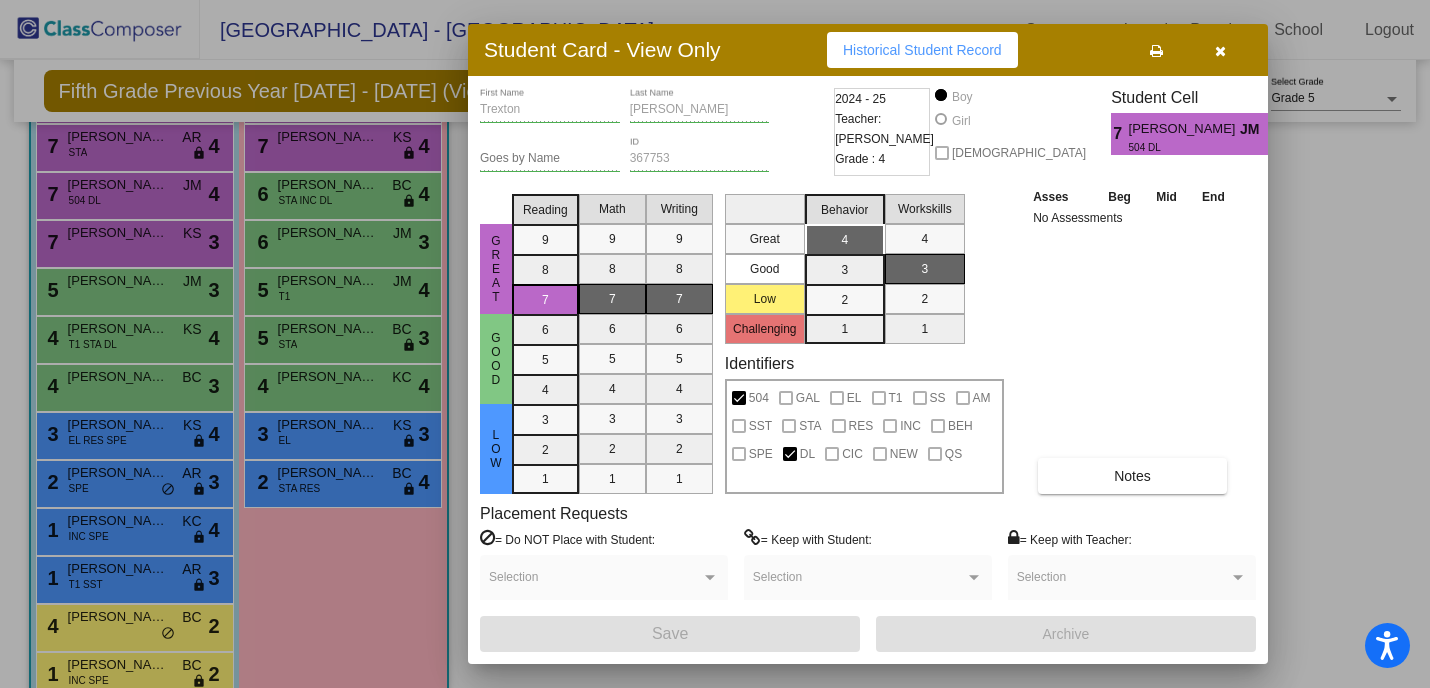 scroll, scrollTop: 0, scrollLeft: 0, axis: both 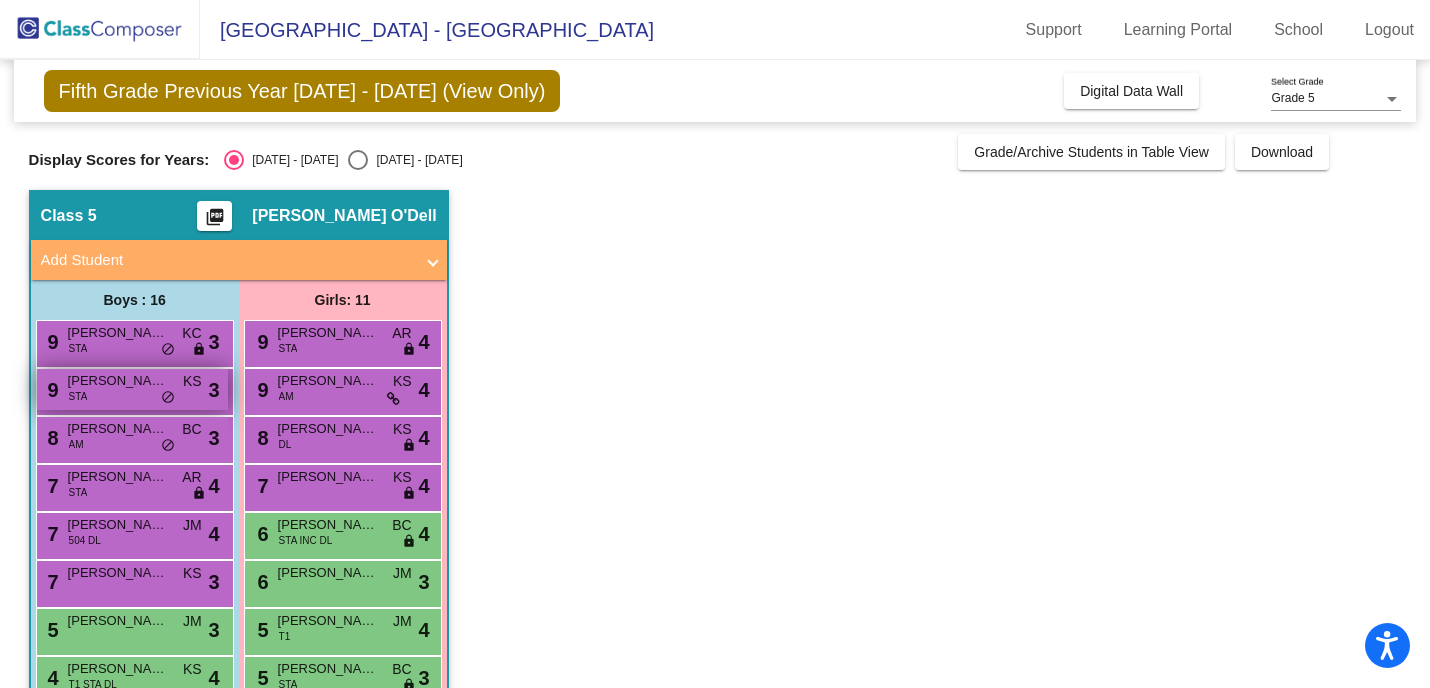 click on "Slade Rogers" at bounding box center (118, 381) 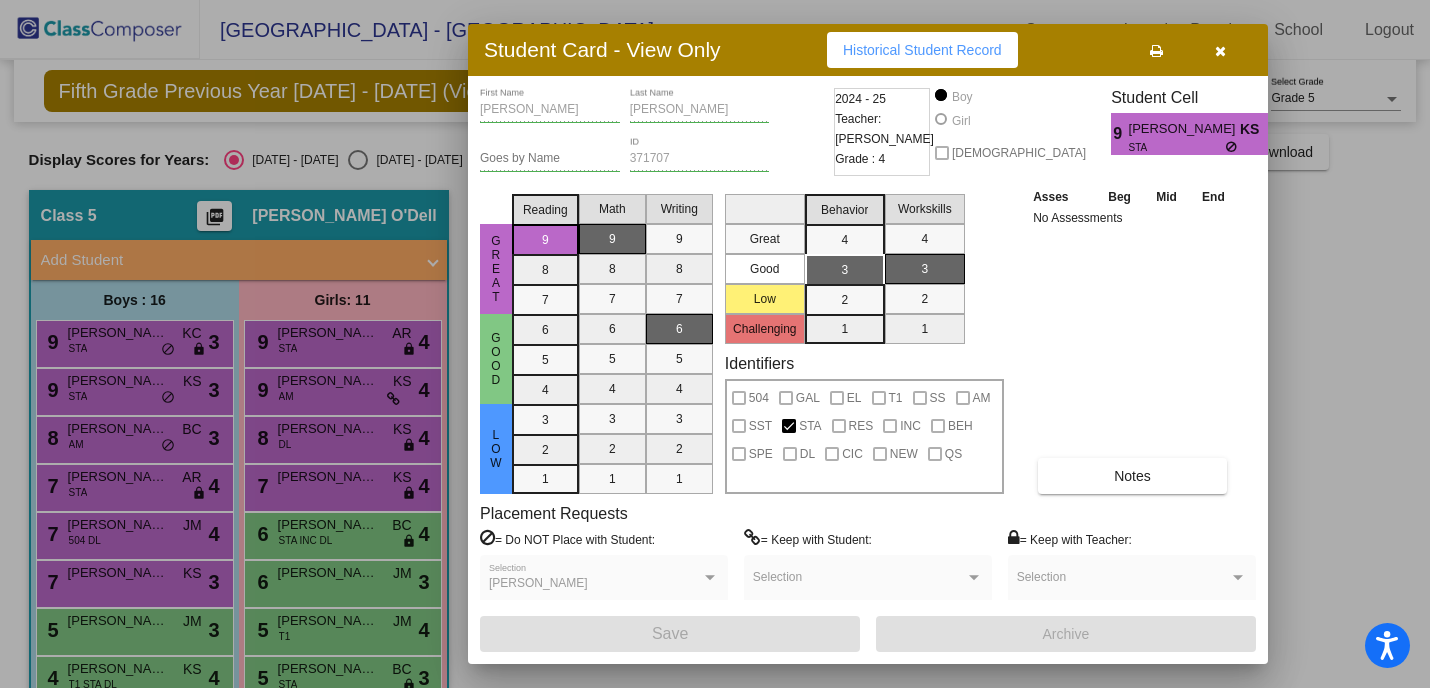 click at bounding box center [1220, 51] 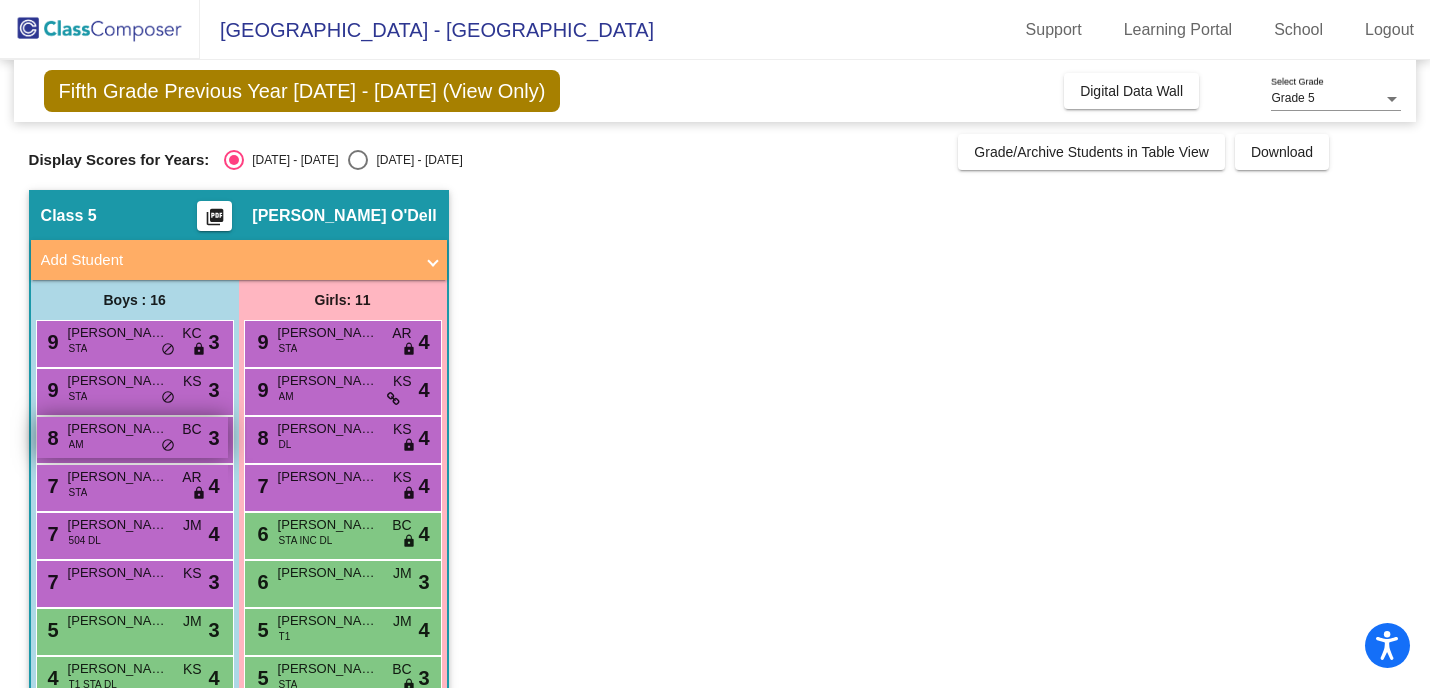 click on "Levi Garcia" at bounding box center (118, 429) 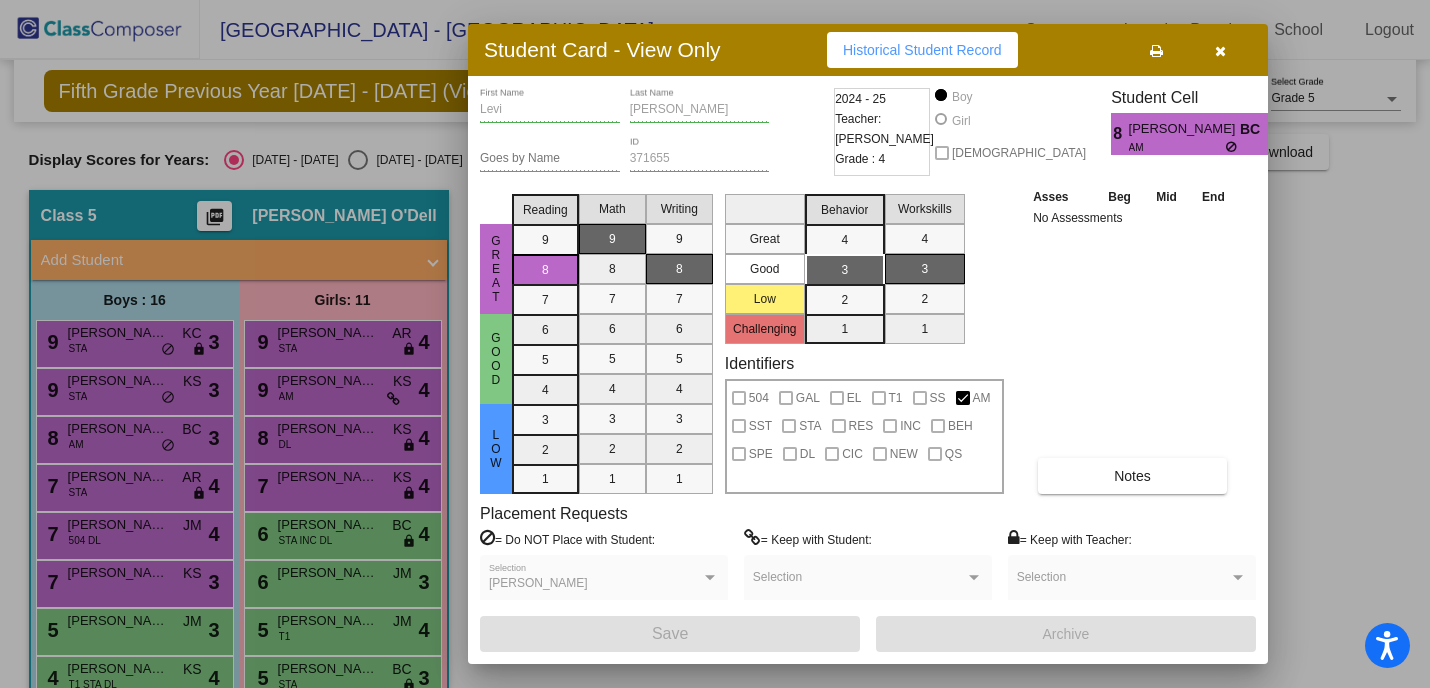 click at bounding box center [1220, 50] 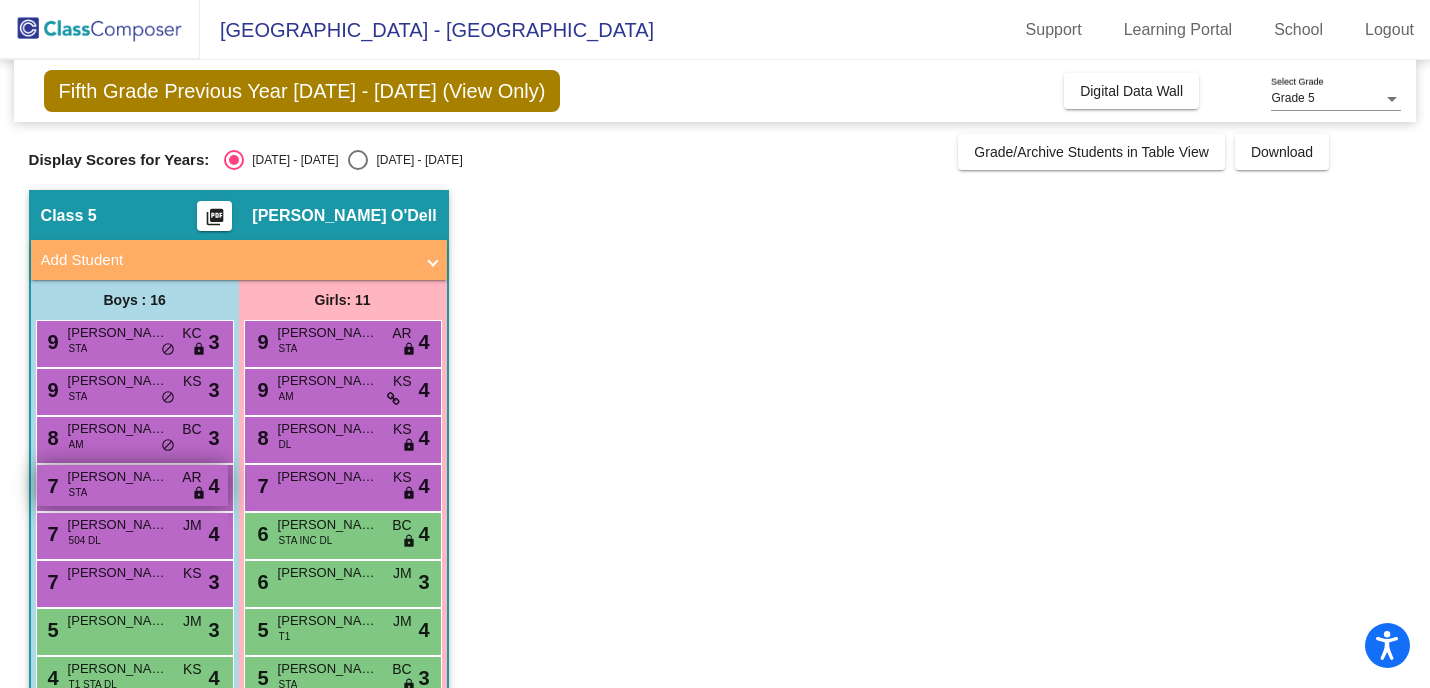 click on "Joshua Ventura" at bounding box center (118, 477) 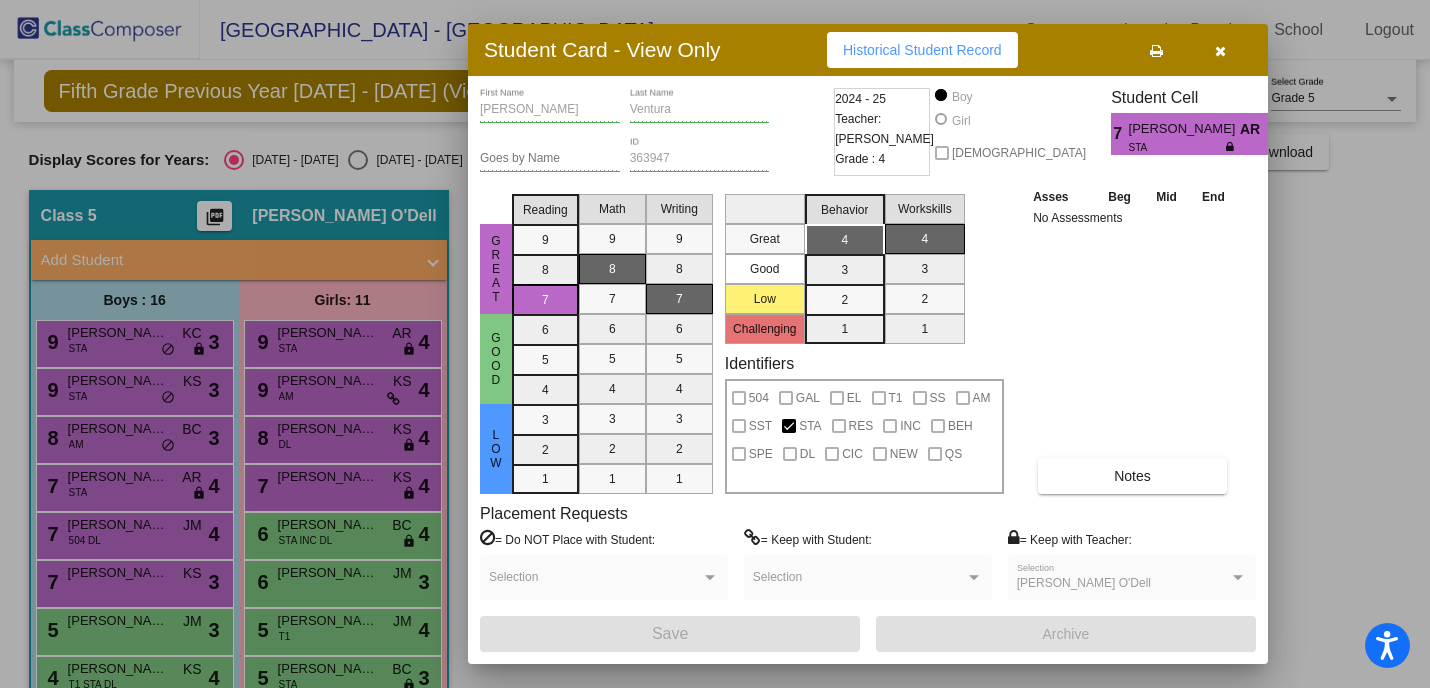 click at bounding box center [1220, 50] 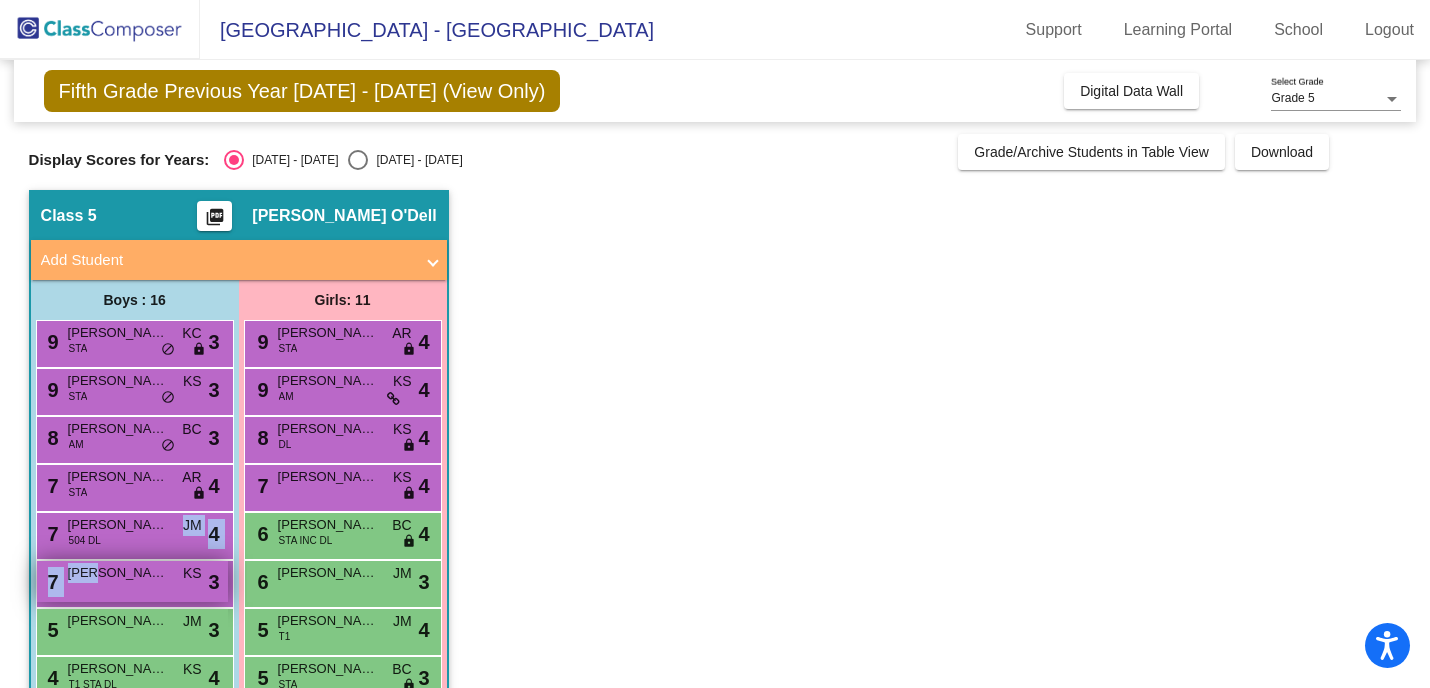 drag, startPoint x: 100, startPoint y: 539, endPoint x: 91, endPoint y: 582, distance: 43.931767 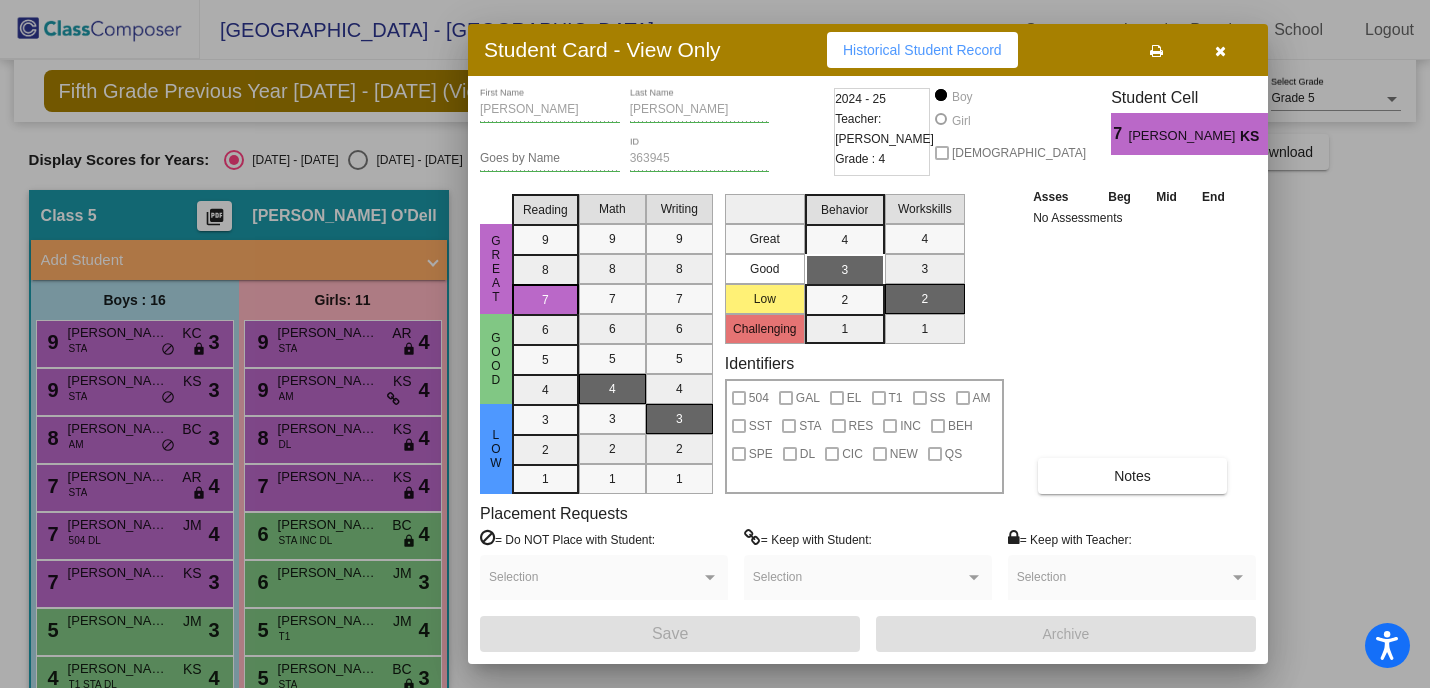 click at bounding box center (1220, 51) 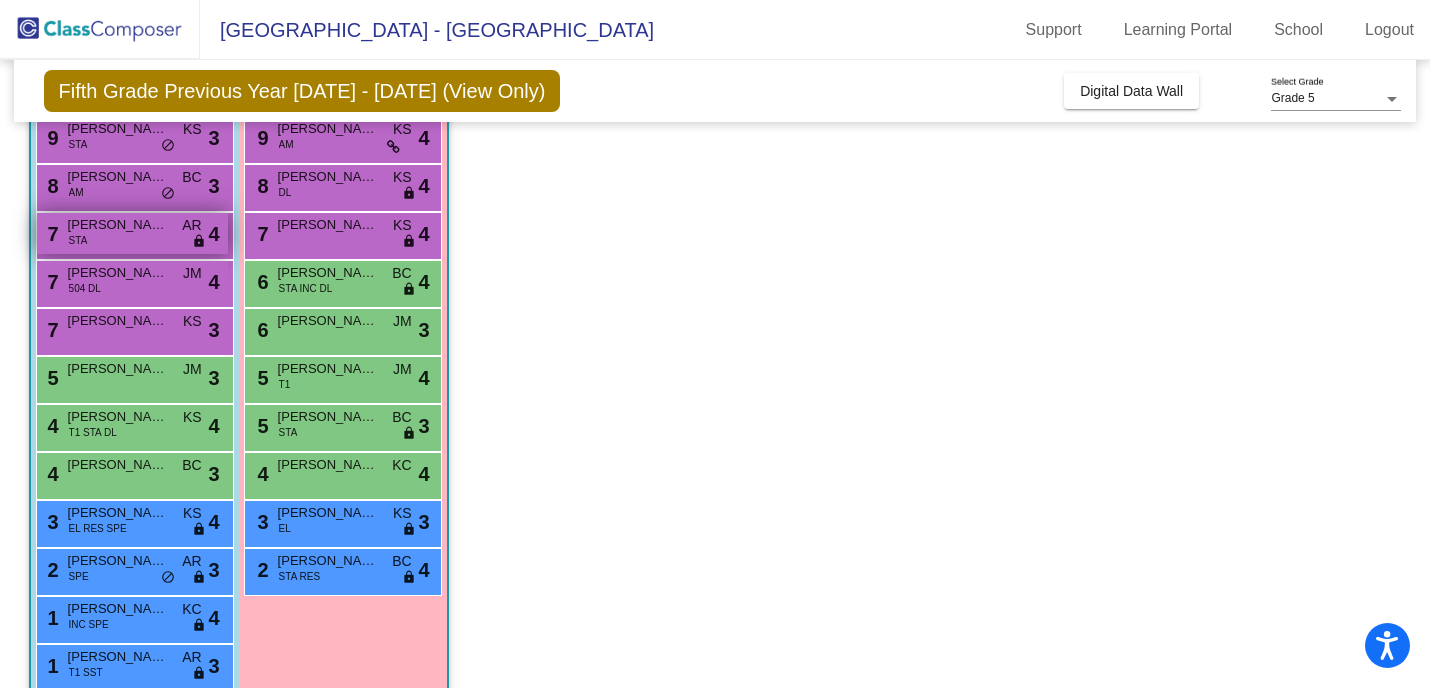 scroll, scrollTop: 270, scrollLeft: 0, axis: vertical 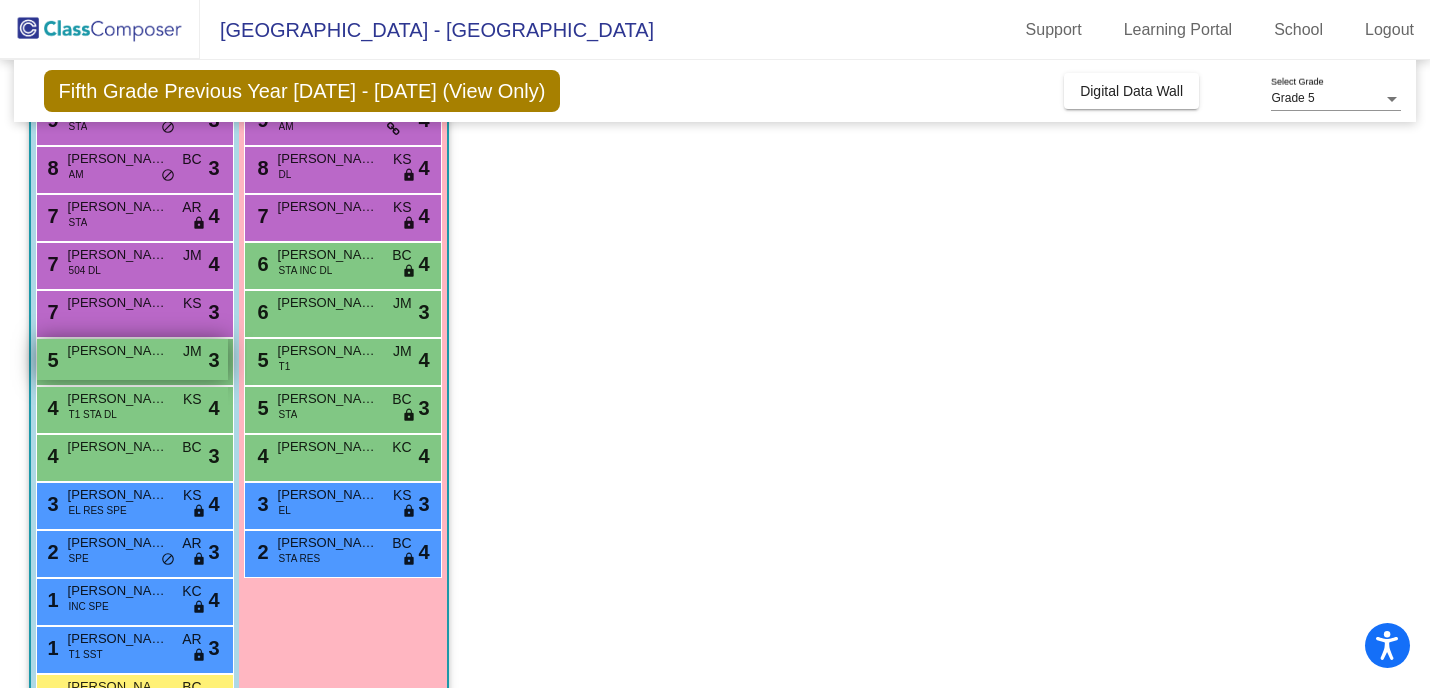 click on "5 Quentin Goss JM lock do_not_disturb_alt 3" at bounding box center (132, 359) 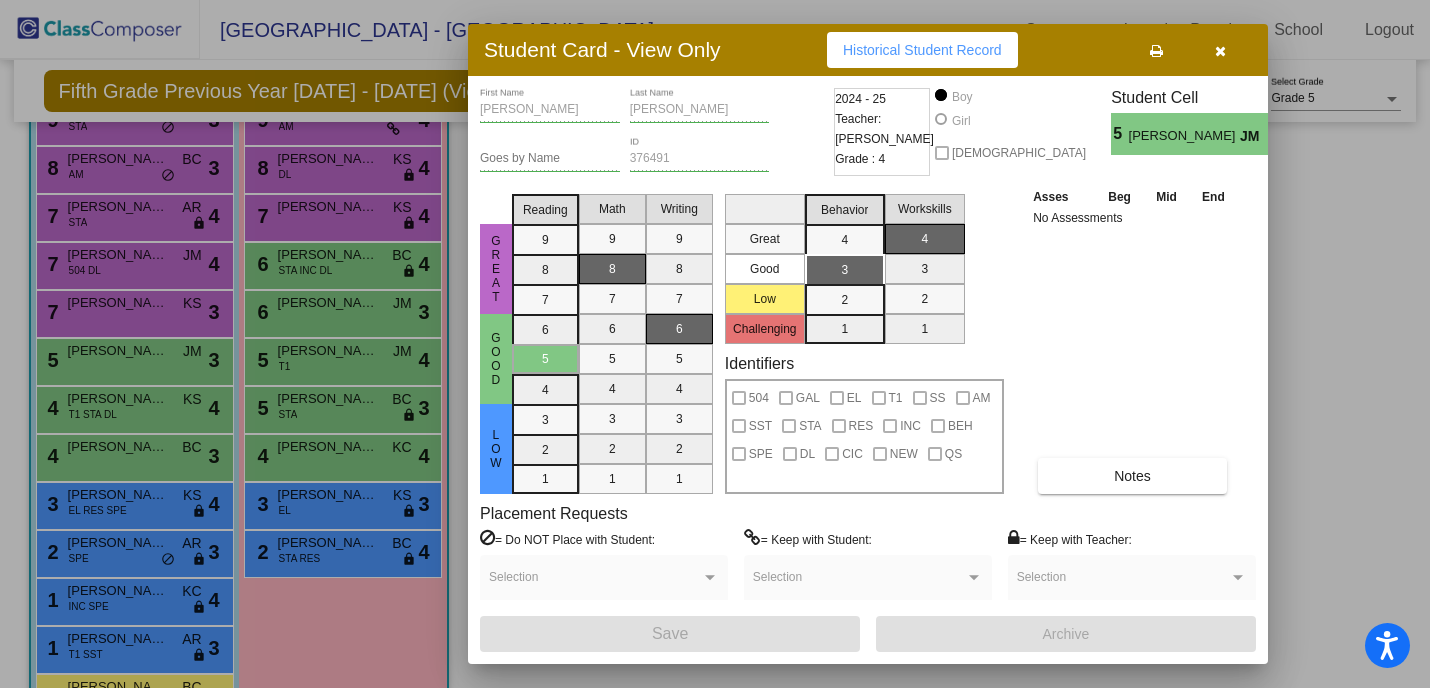 click at bounding box center (1220, 51) 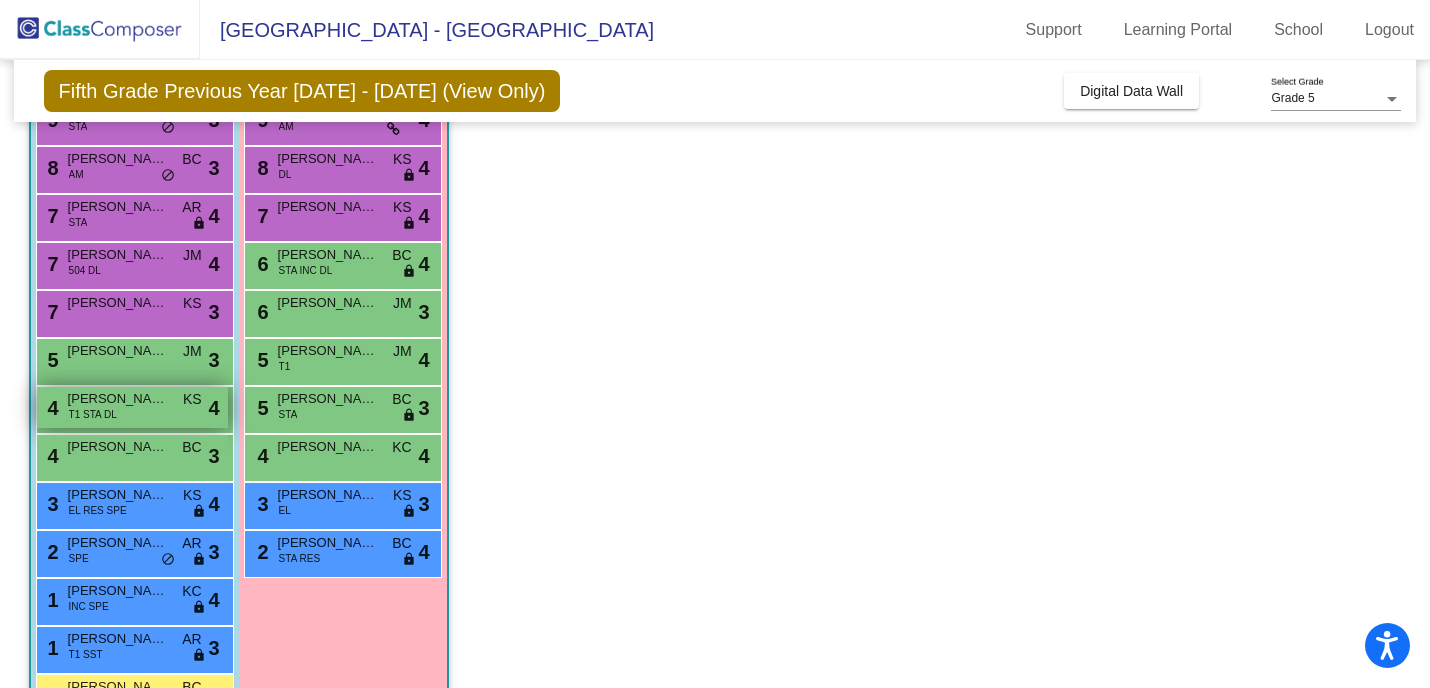 click on "T1 STA DL" at bounding box center (93, 414) 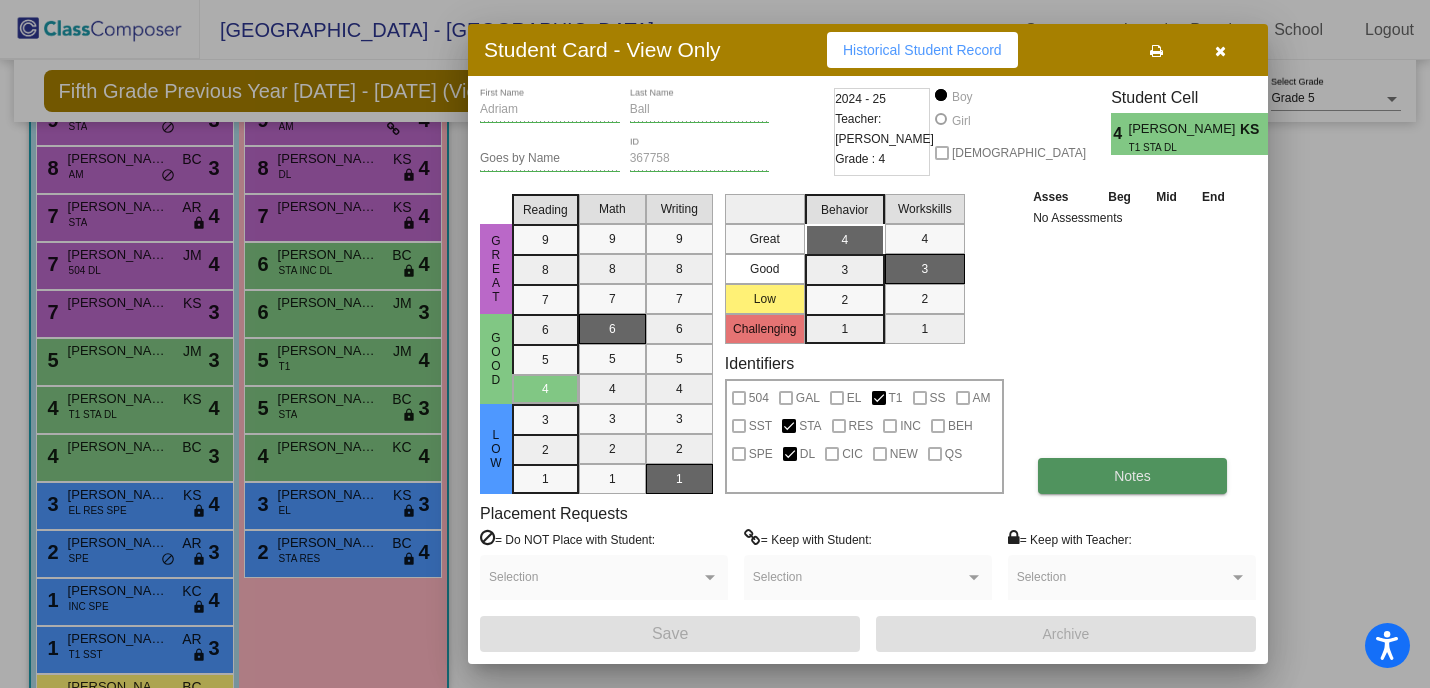 click on "Notes" at bounding box center (1132, 476) 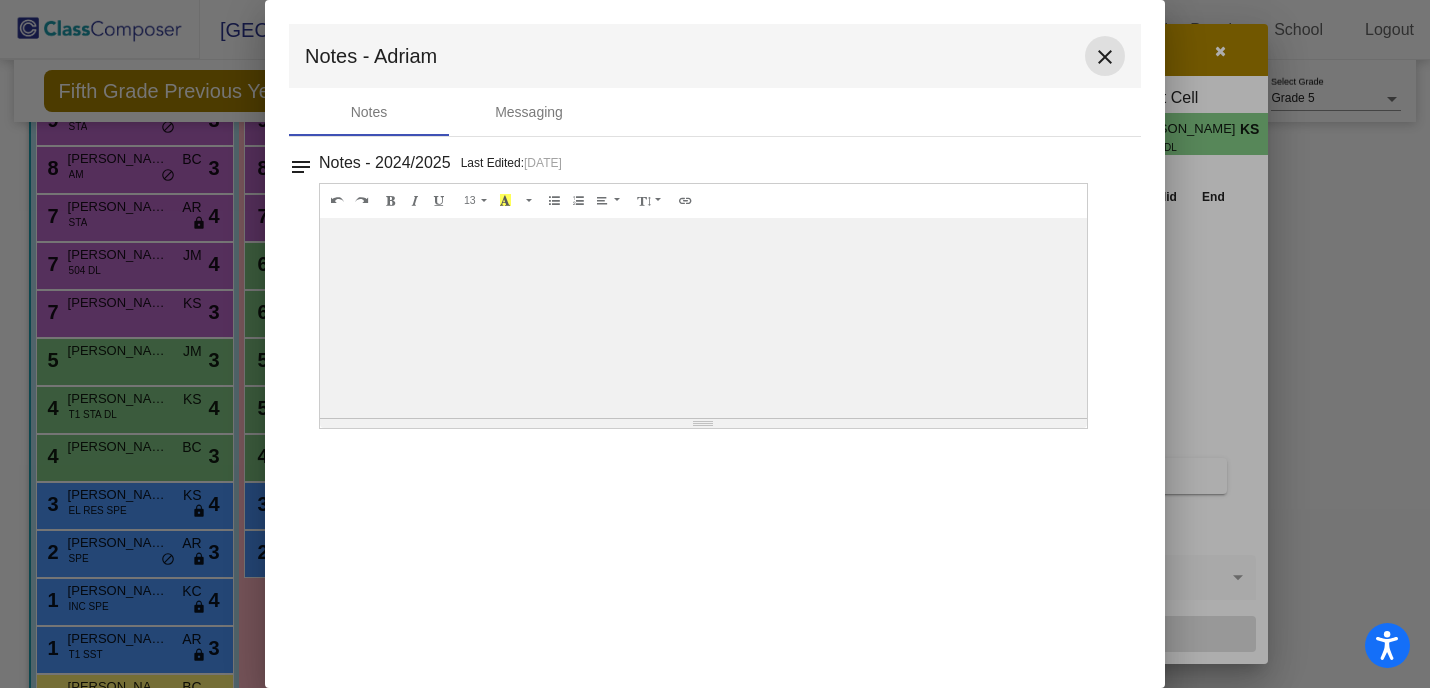 click on "close" at bounding box center (1105, 57) 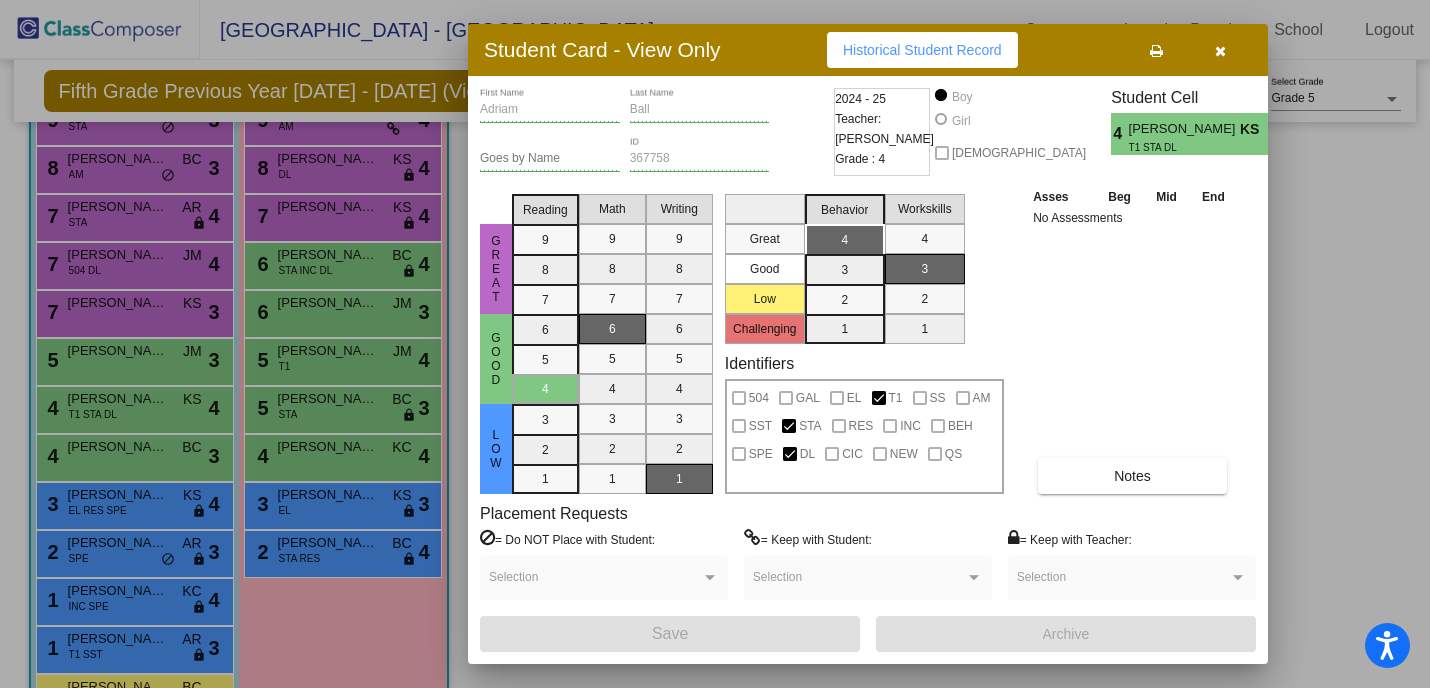 click at bounding box center [1220, 50] 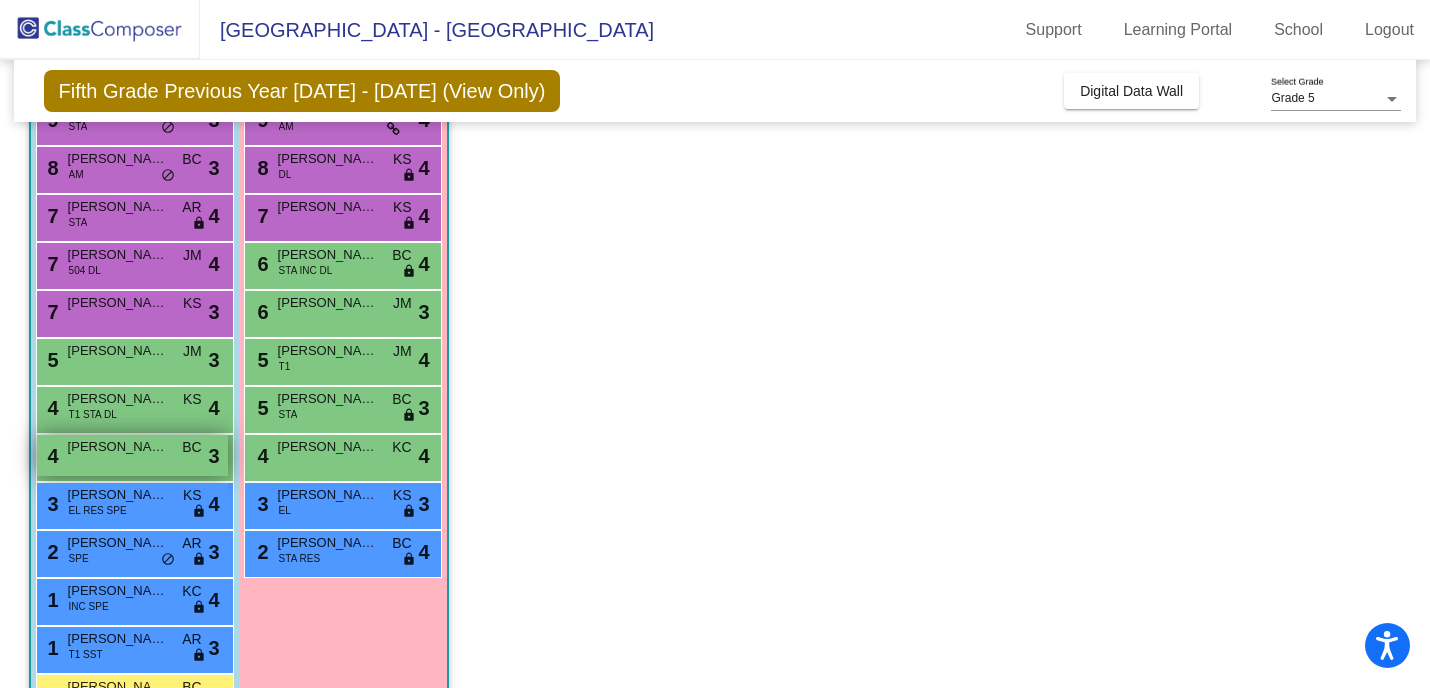click on "4 Nicolas Chavez BC lock do_not_disturb_alt 3" at bounding box center [132, 455] 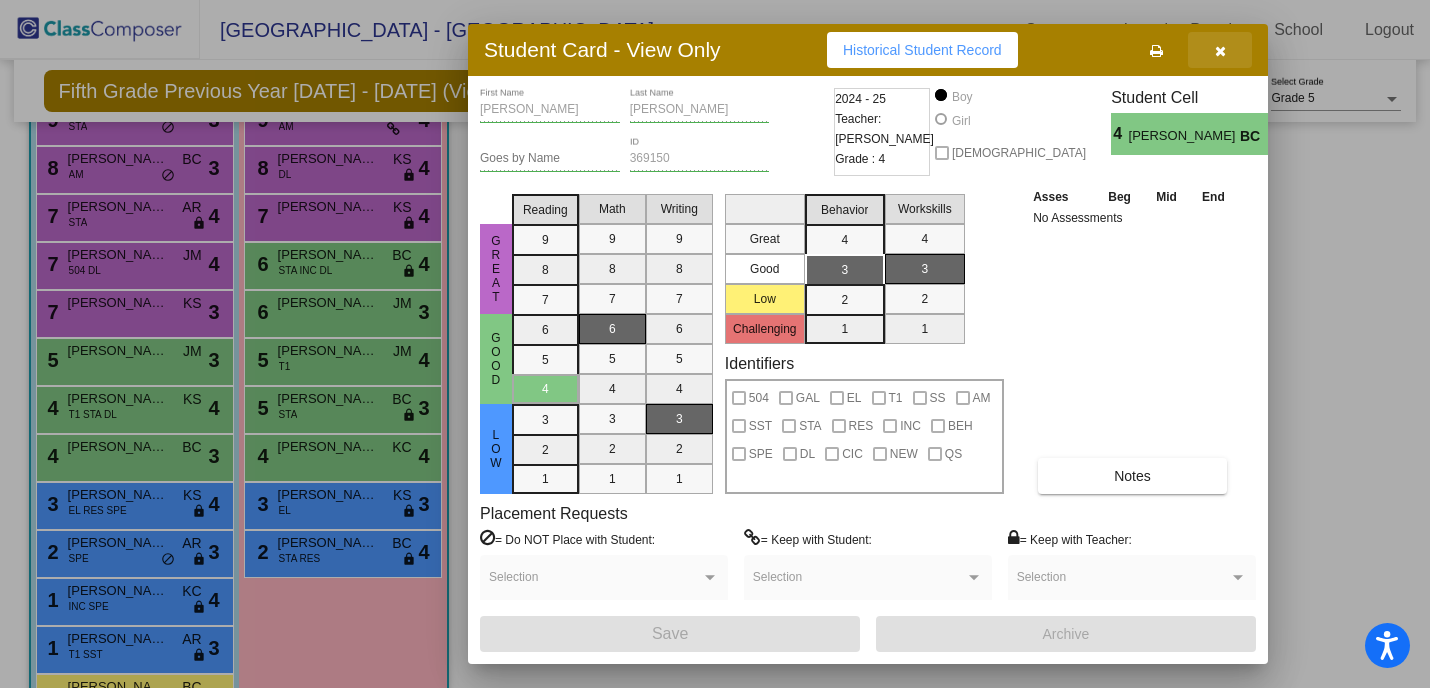 click at bounding box center (1220, 51) 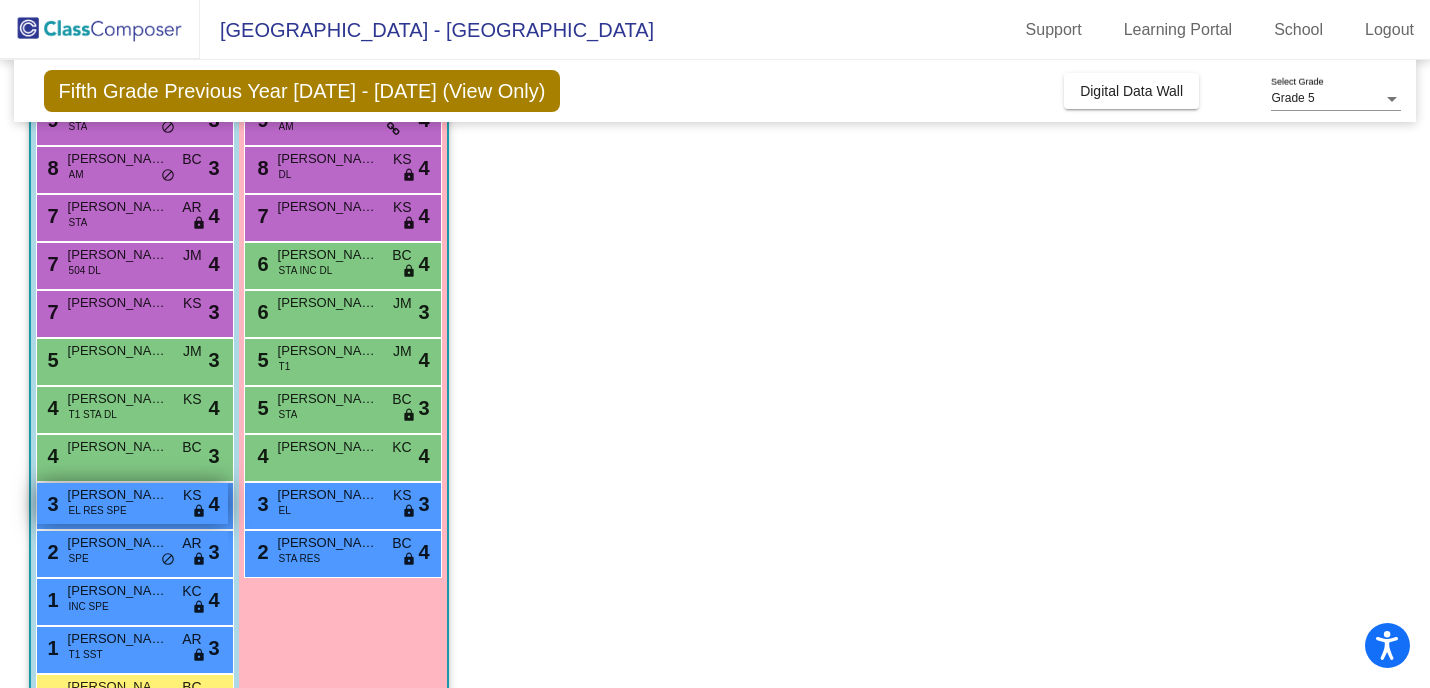 click on "EL RES SPE" at bounding box center (98, 510) 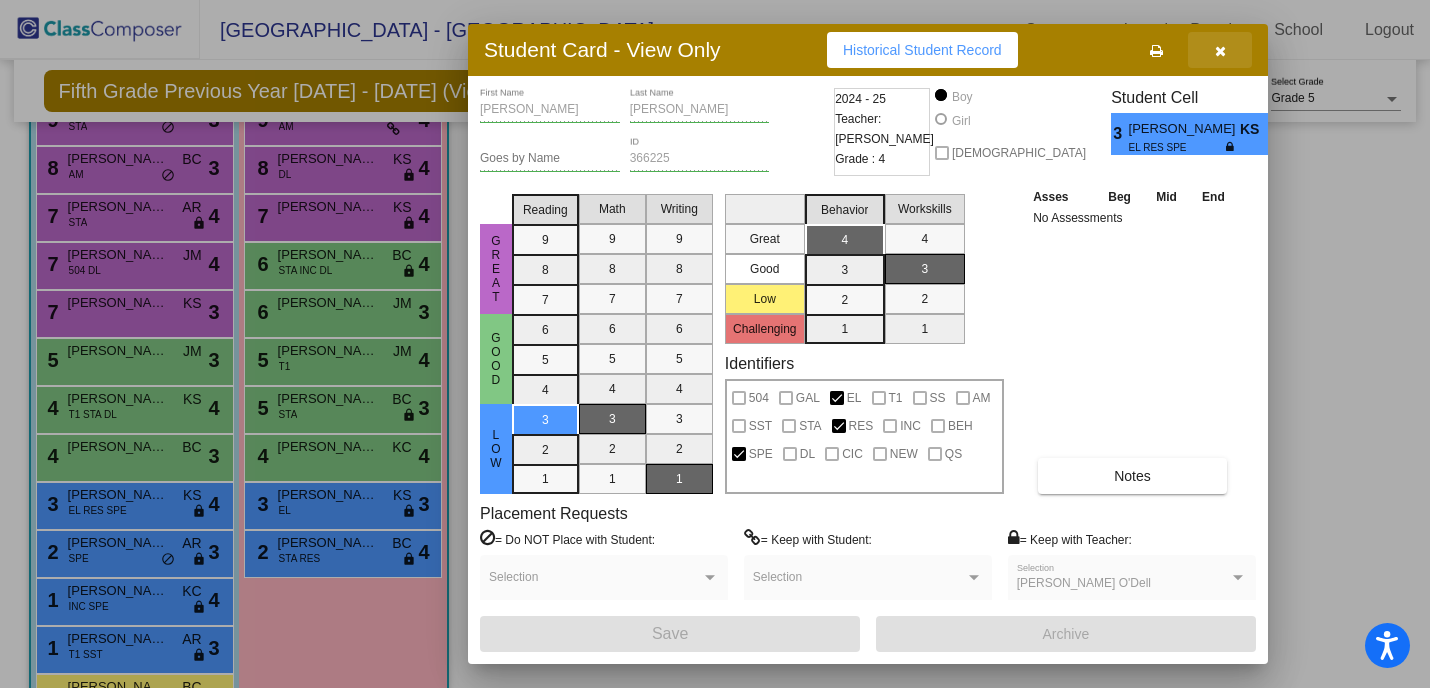 click at bounding box center [1220, 51] 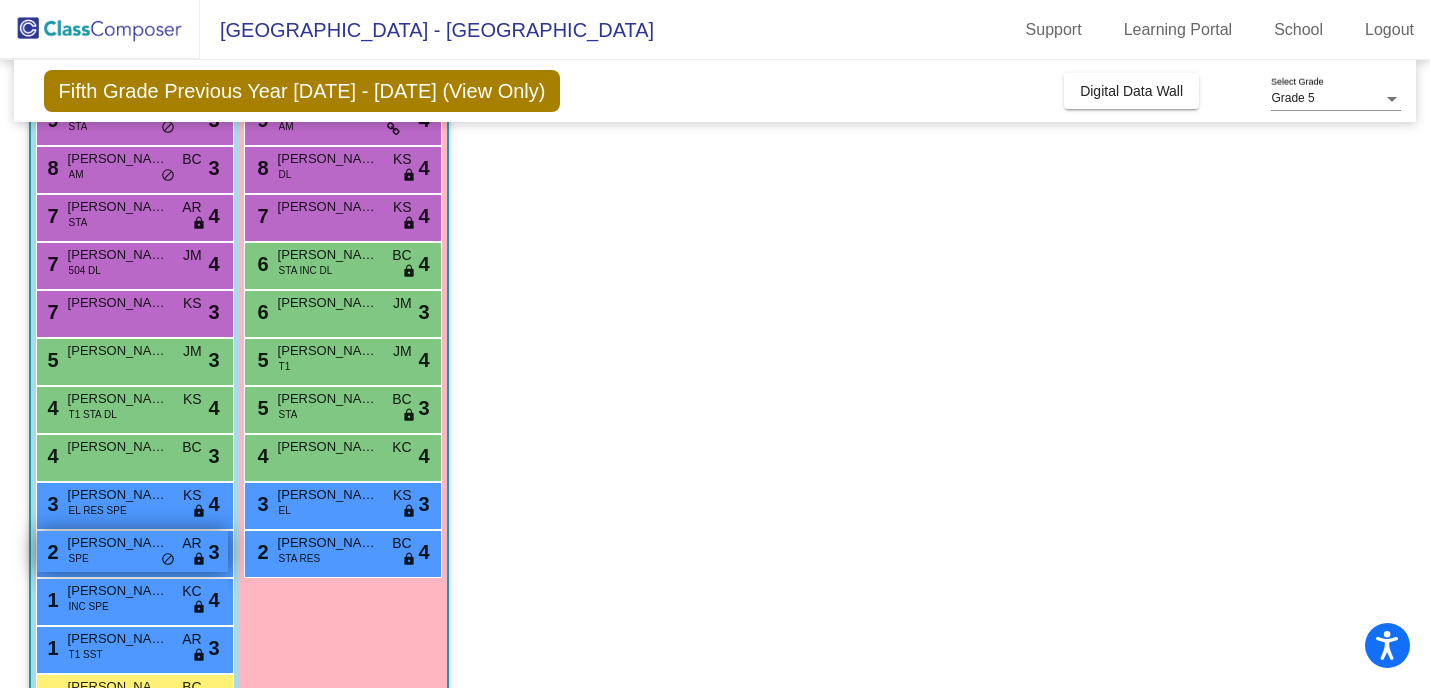click on "Calvin Autrey" at bounding box center (118, 543) 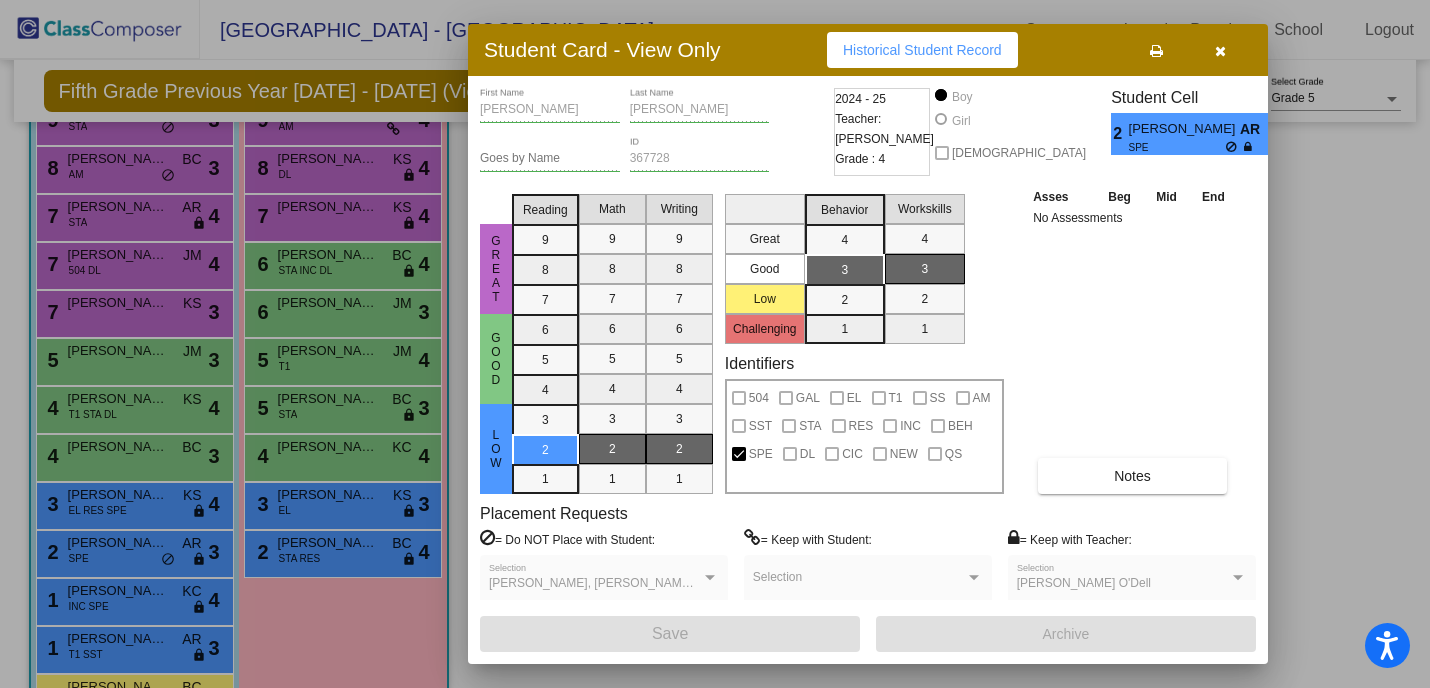 click at bounding box center (1220, 50) 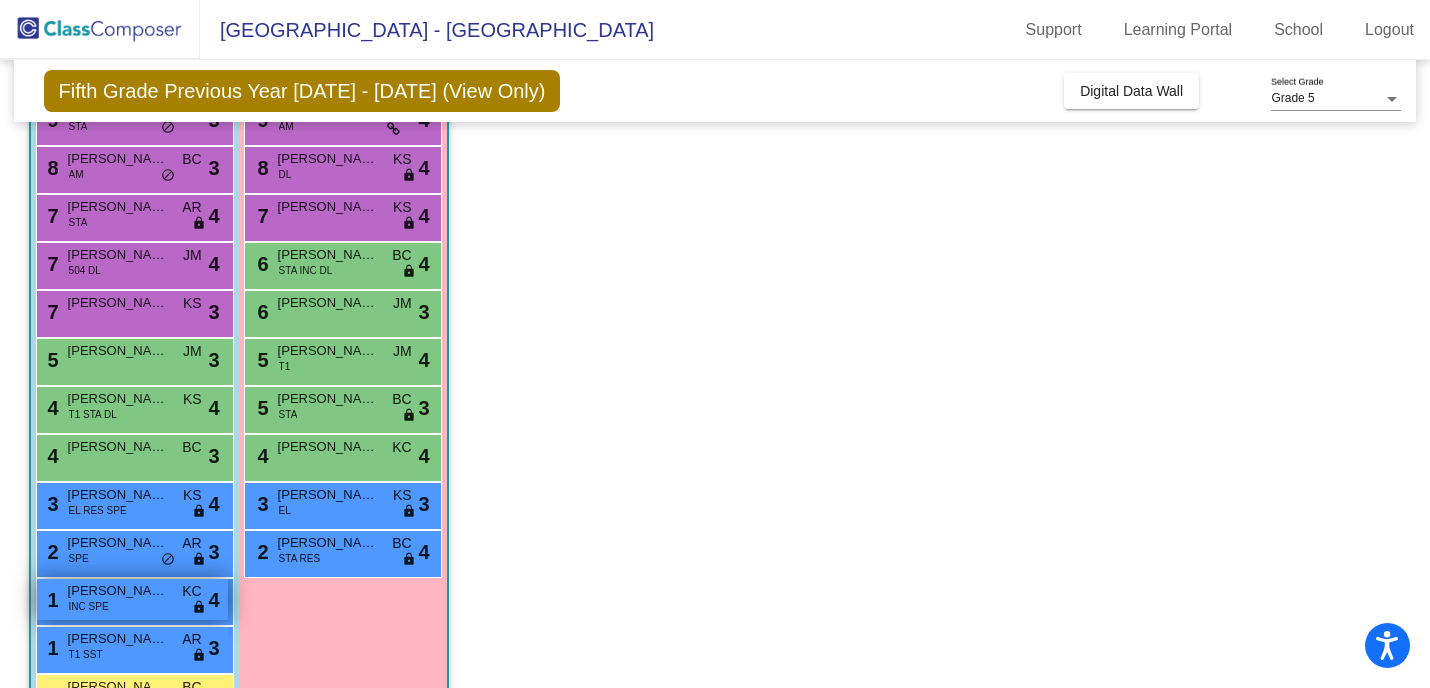 click on "1 Giovanni Rivera INC SPE KC lock do_not_disturb_alt 4" at bounding box center (132, 599) 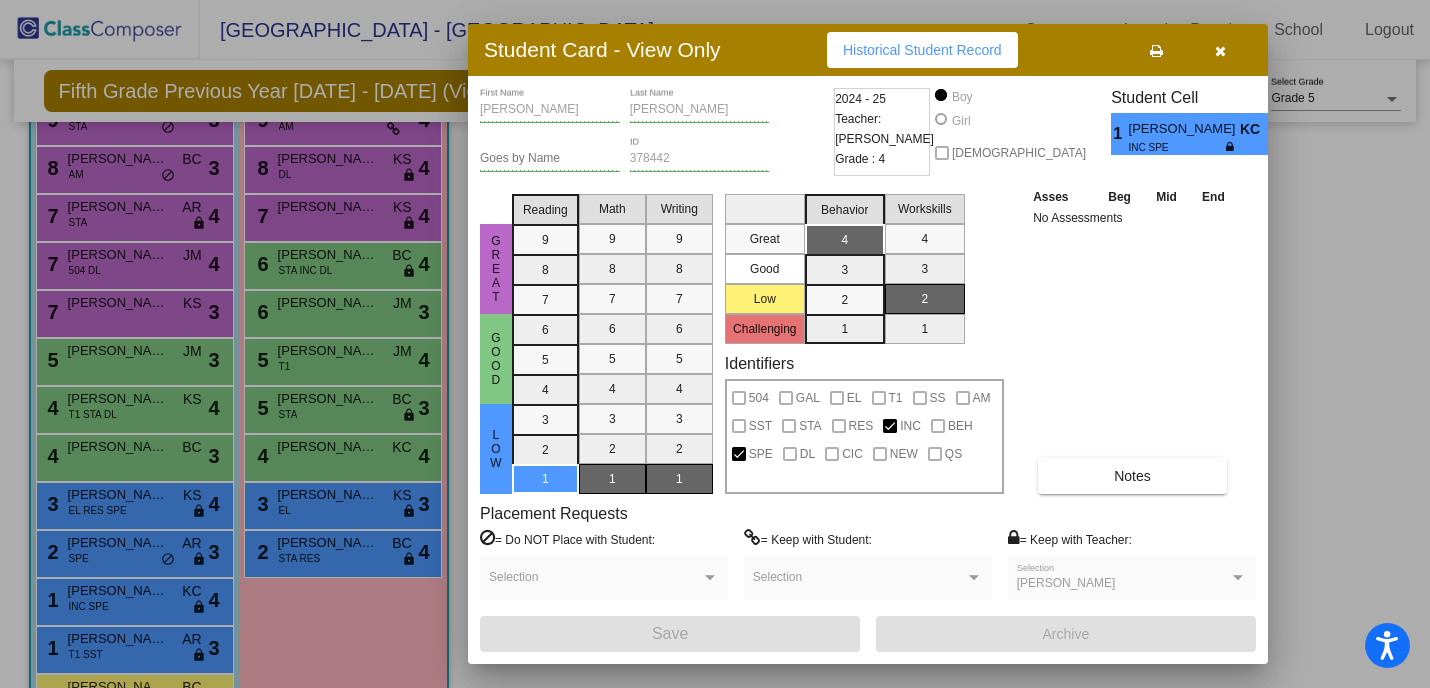 click at bounding box center [1220, 51] 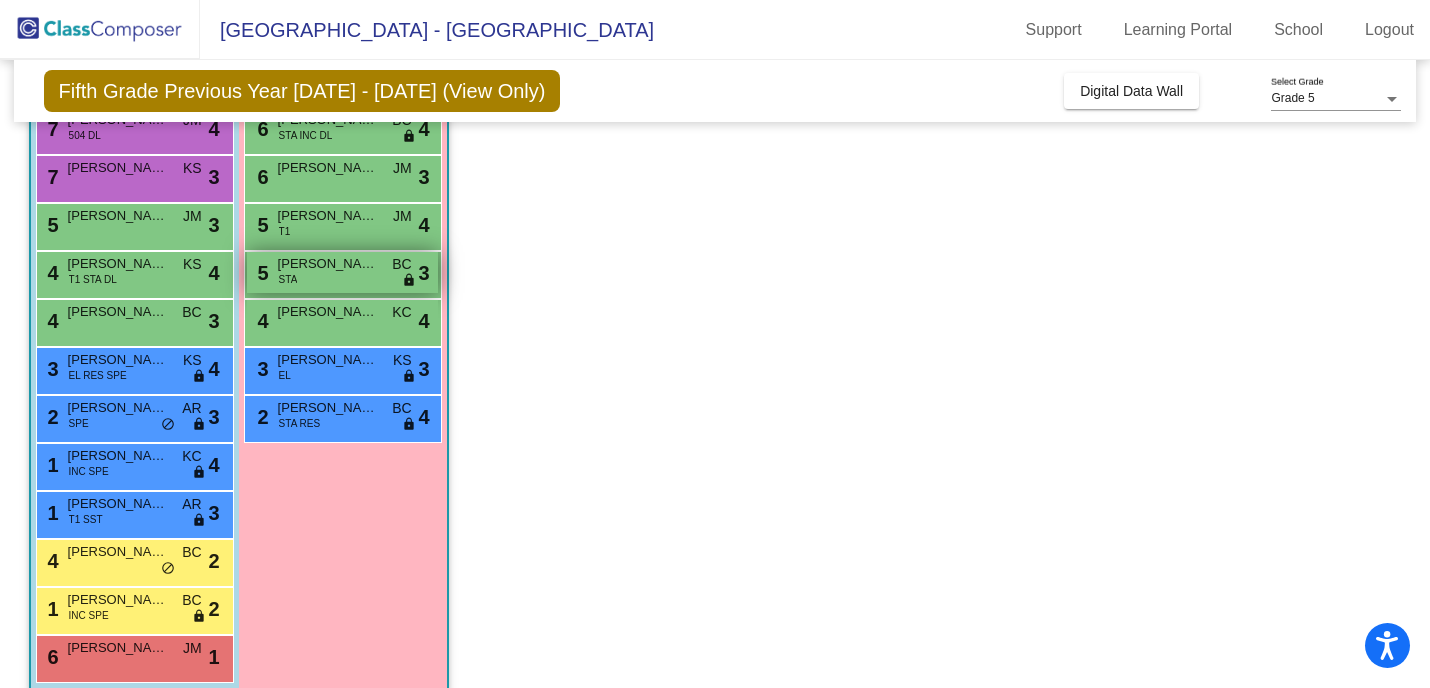scroll, scrollTop: 432, scrollLeft: 0, axis: vertical 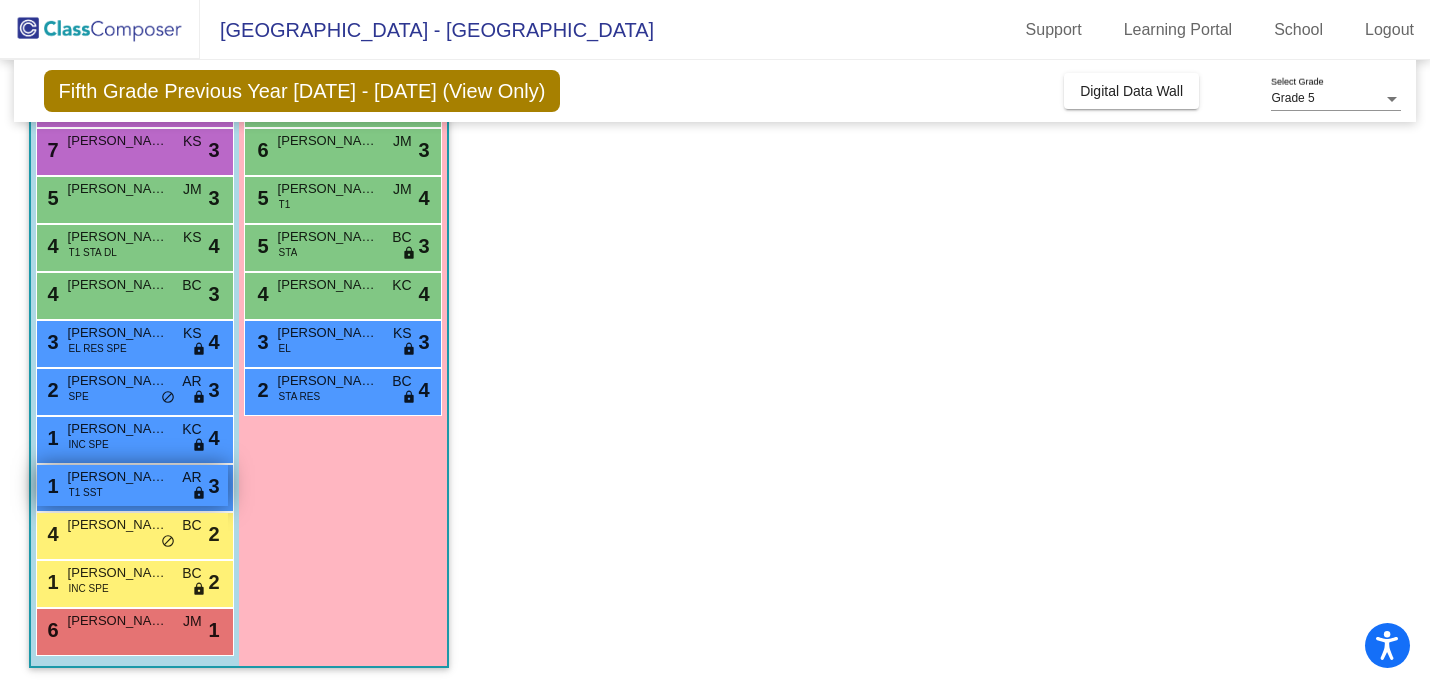 click on "James Peyton" at bounding box center [118, 477] 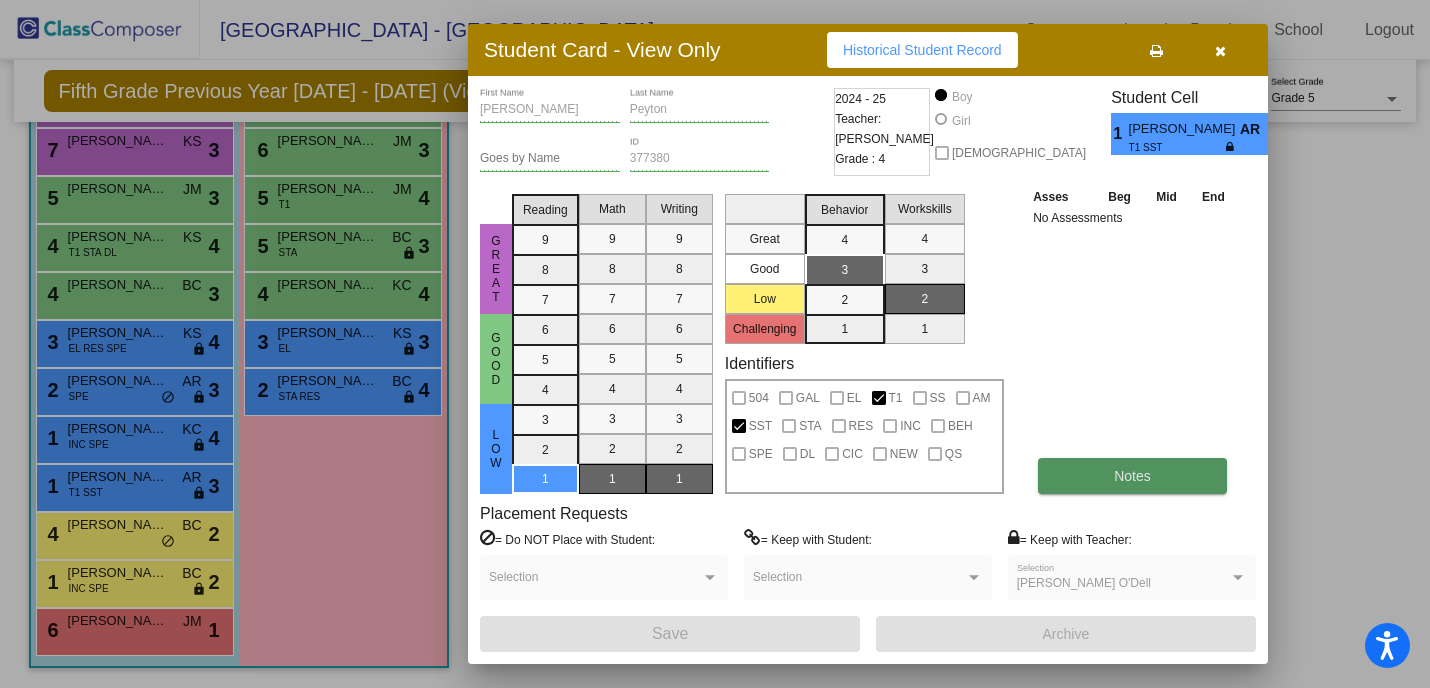 click on "Notes" at bounding box center (1132, 476) 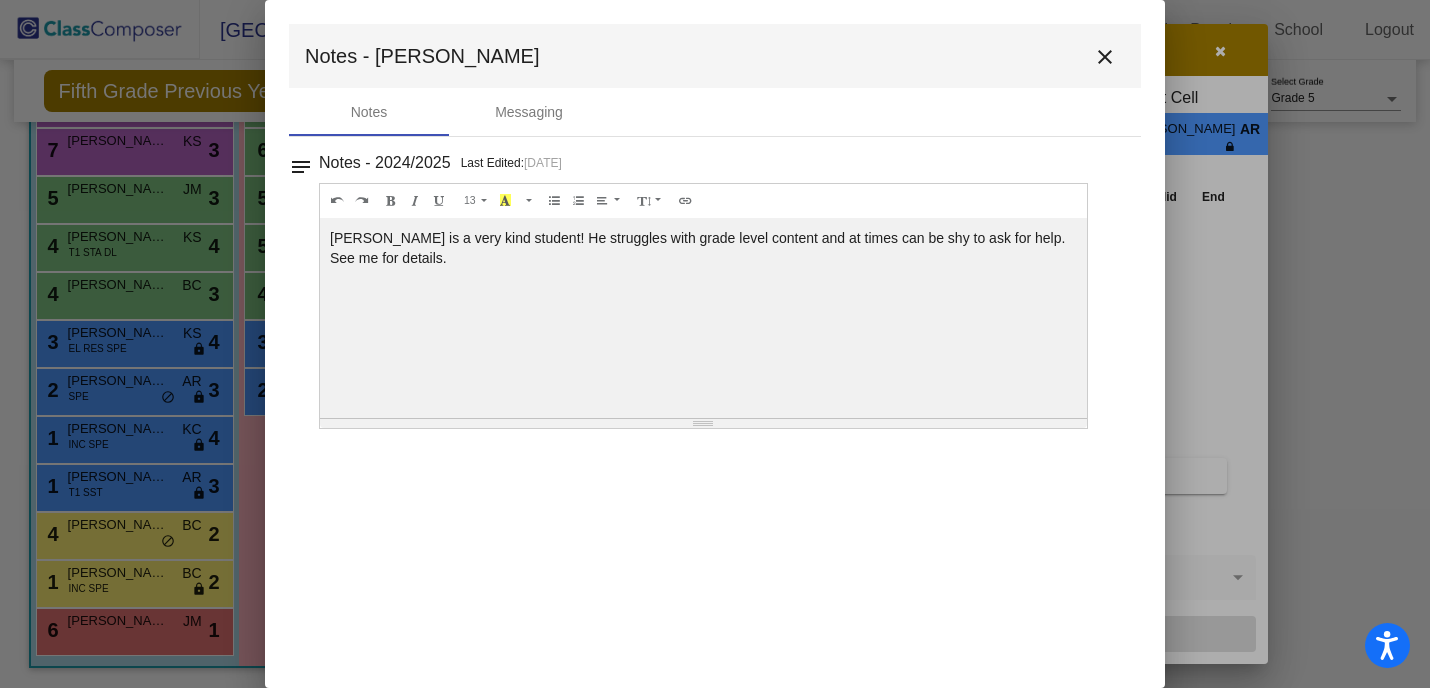click on "close" at bounding box center [1105, 57] 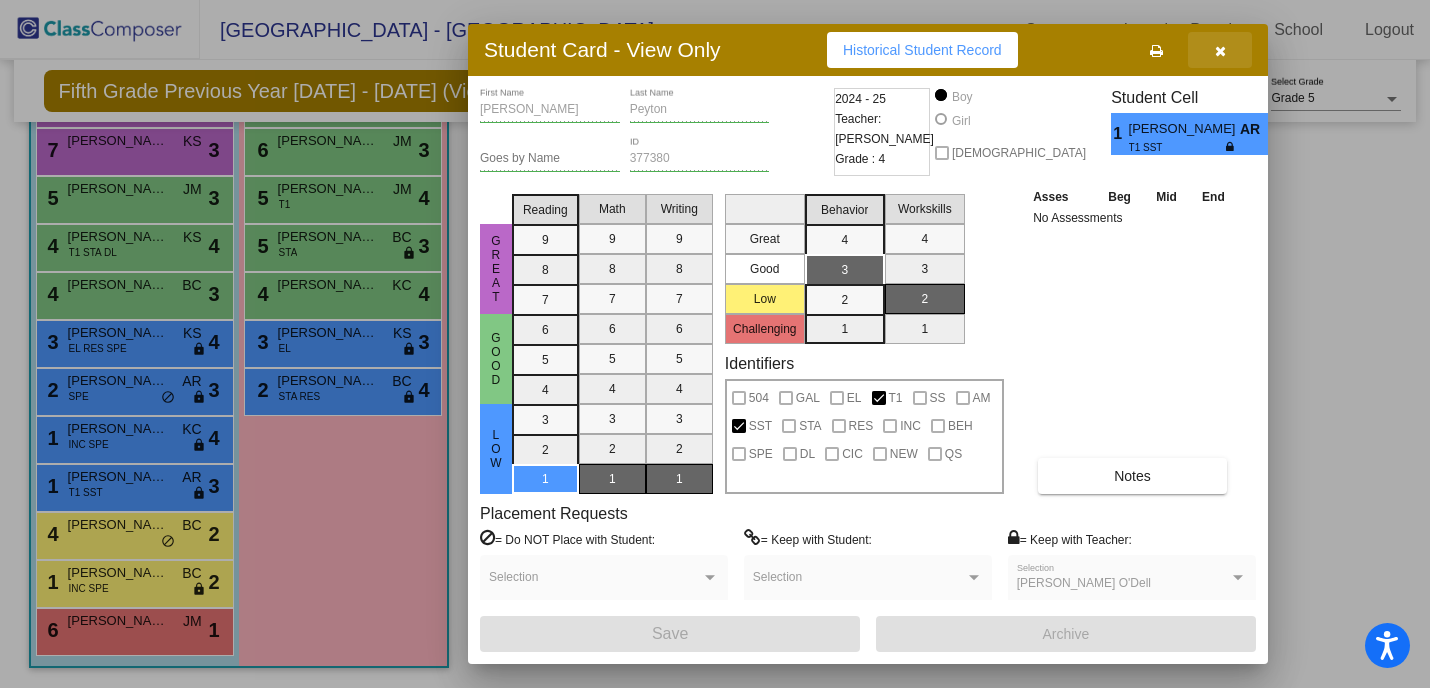 click at bounding box center [1220, 51] 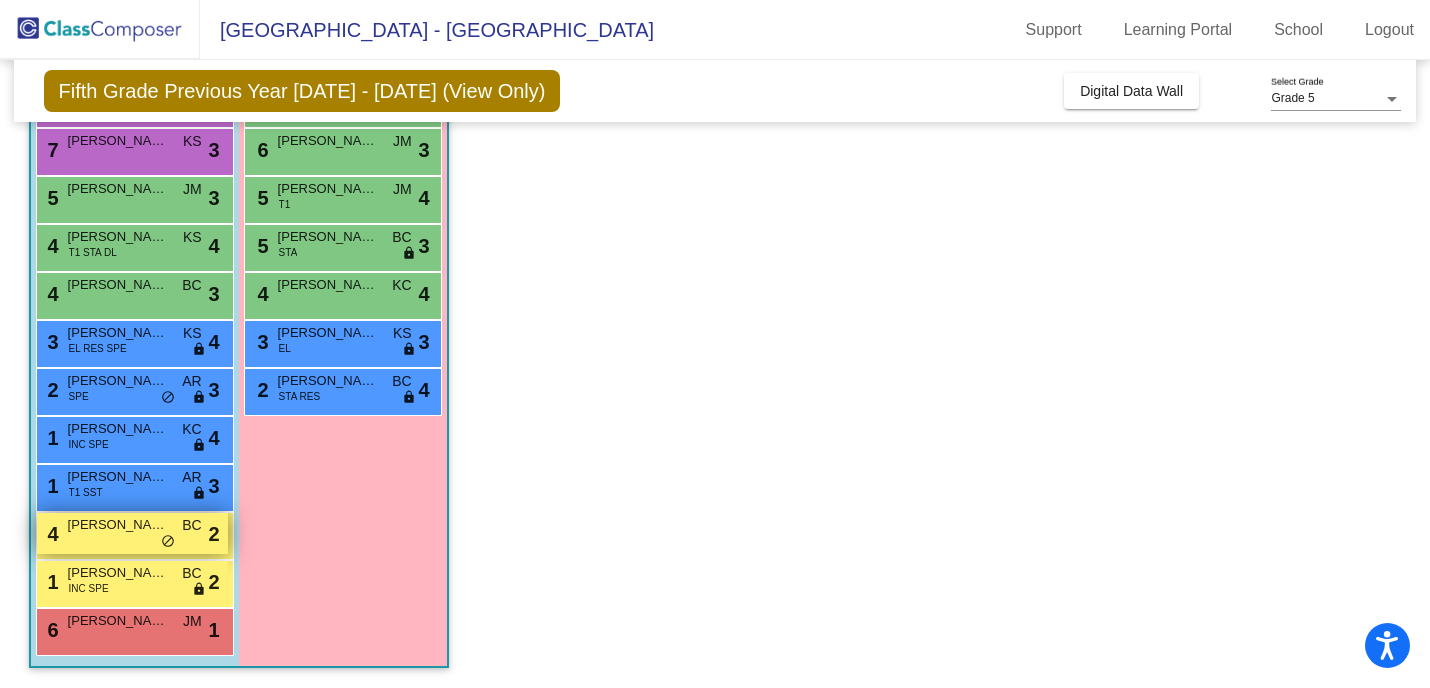 click on "Justin Class" at bounding box center [118, 525] 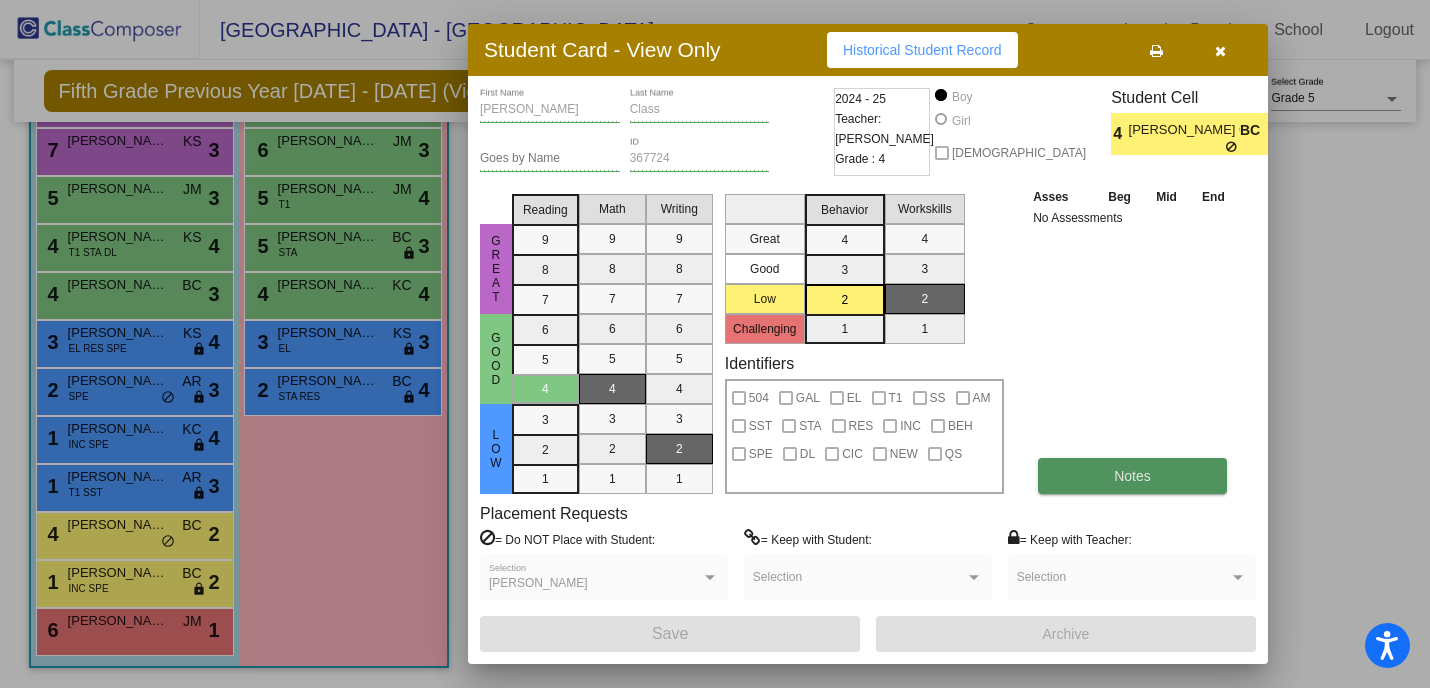 click on "Notes" at bounding box center [1132, 476] 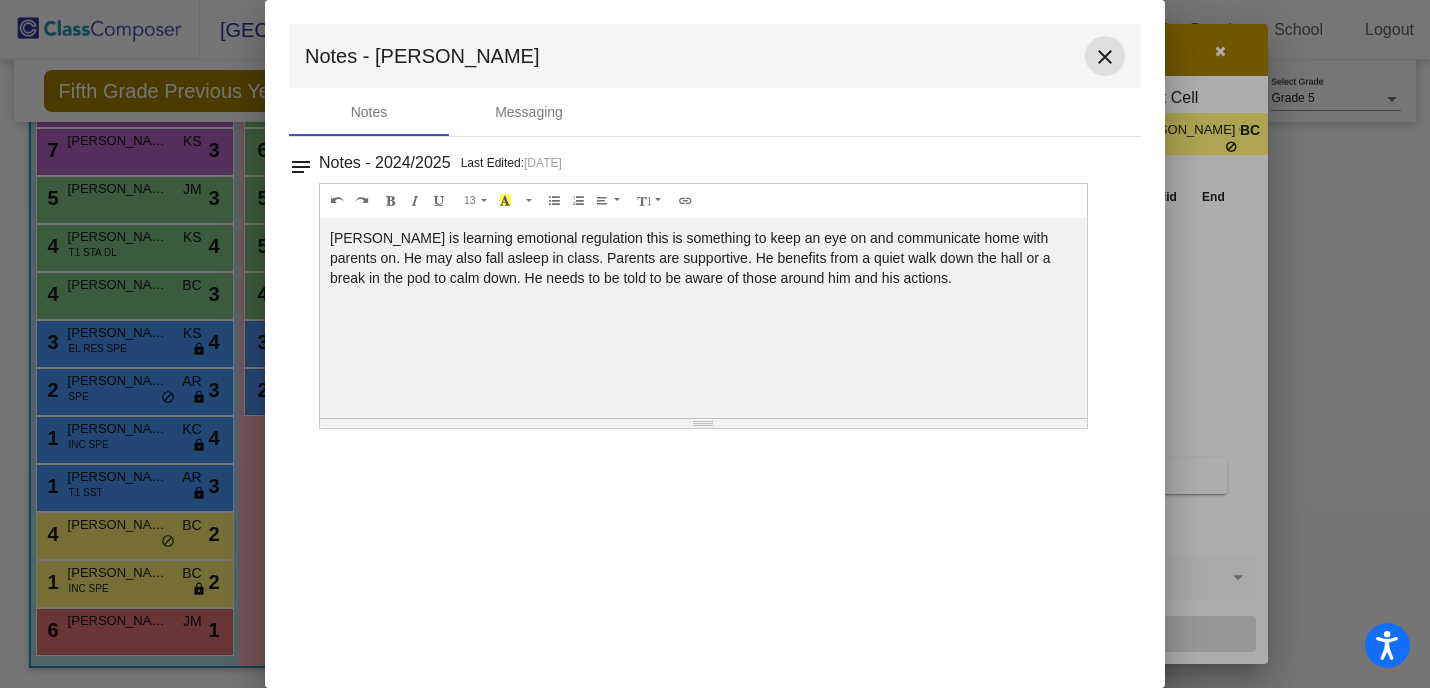 click on "close" at bounding box center (1105, 57) 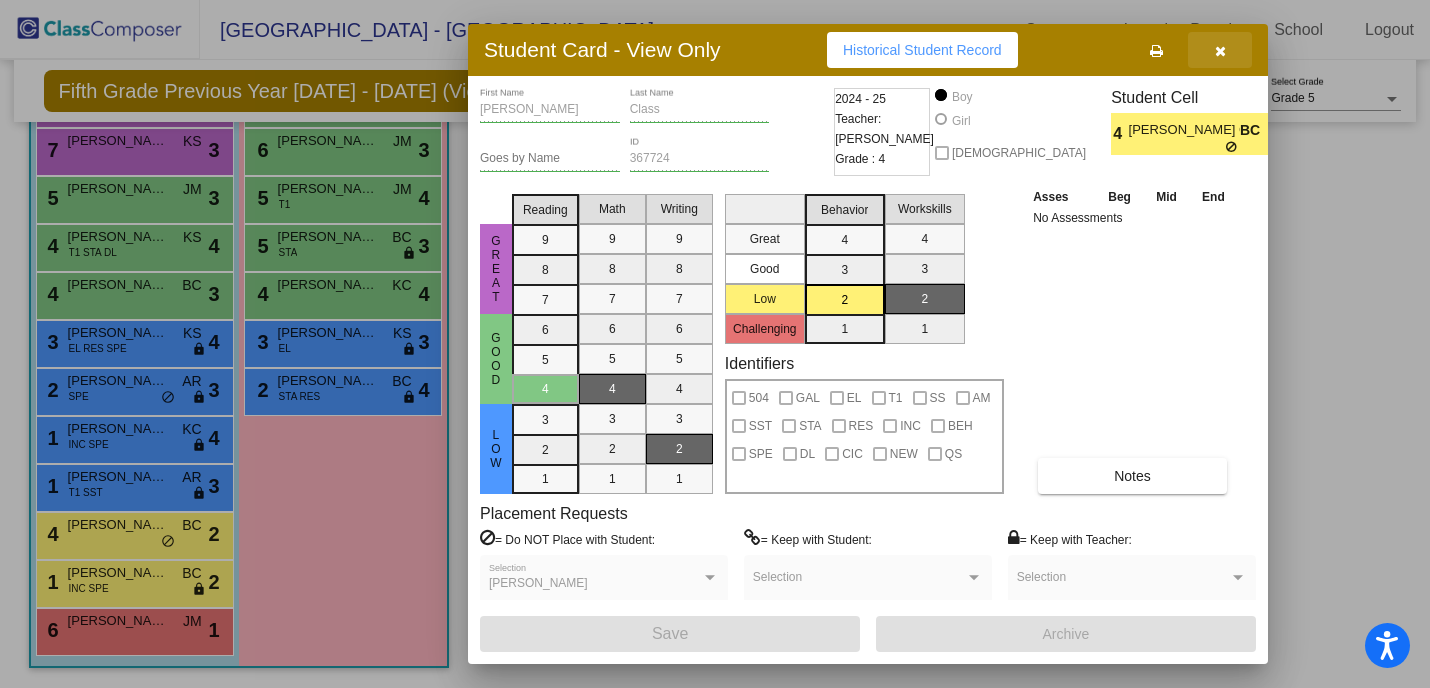click at bounding box center [1220, 51] 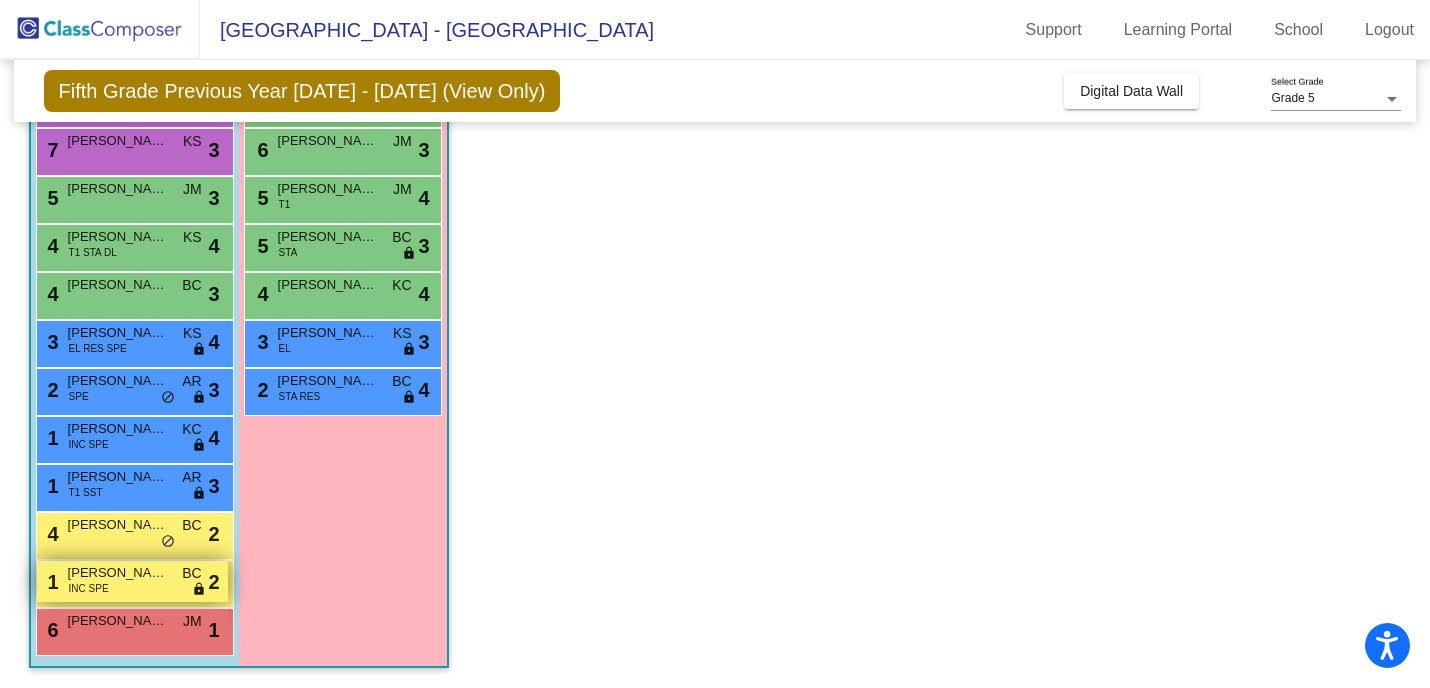 click on "INC SPE" at bounding box center [89, 588] 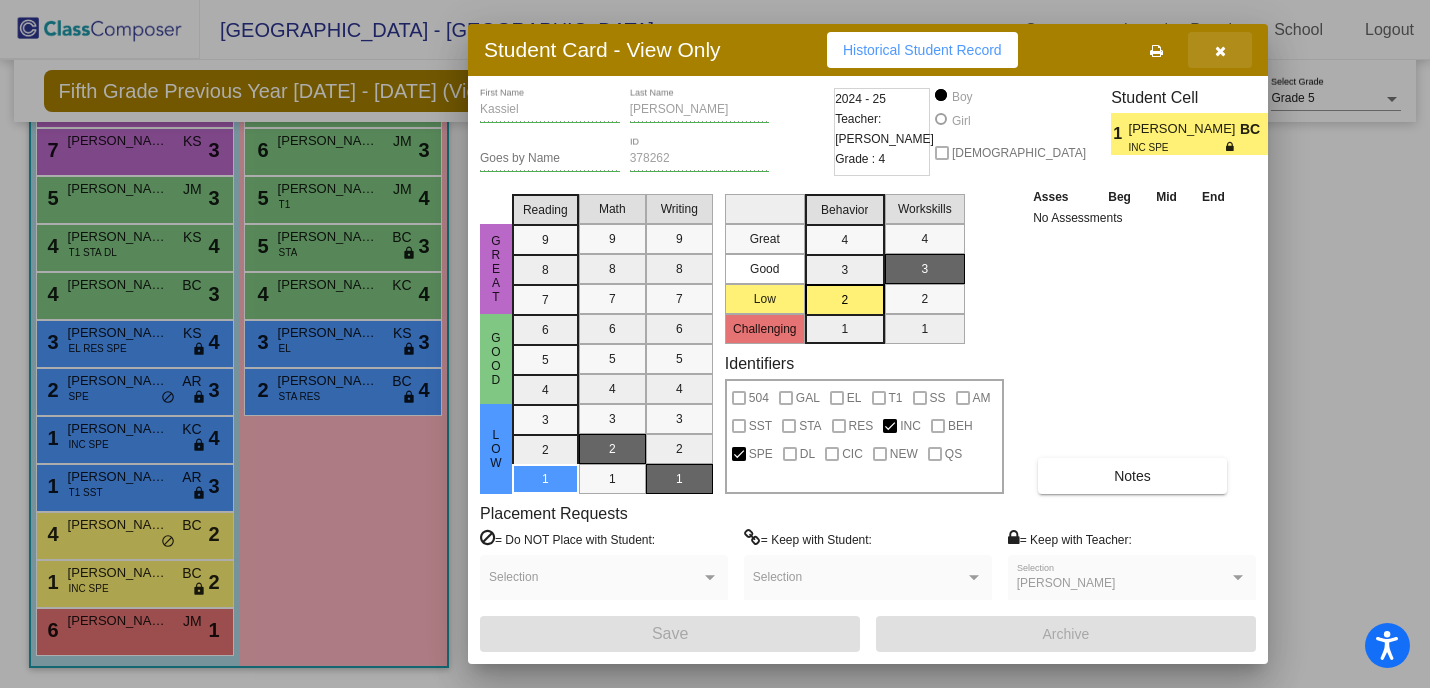 click at bounding box center (1220, 50) 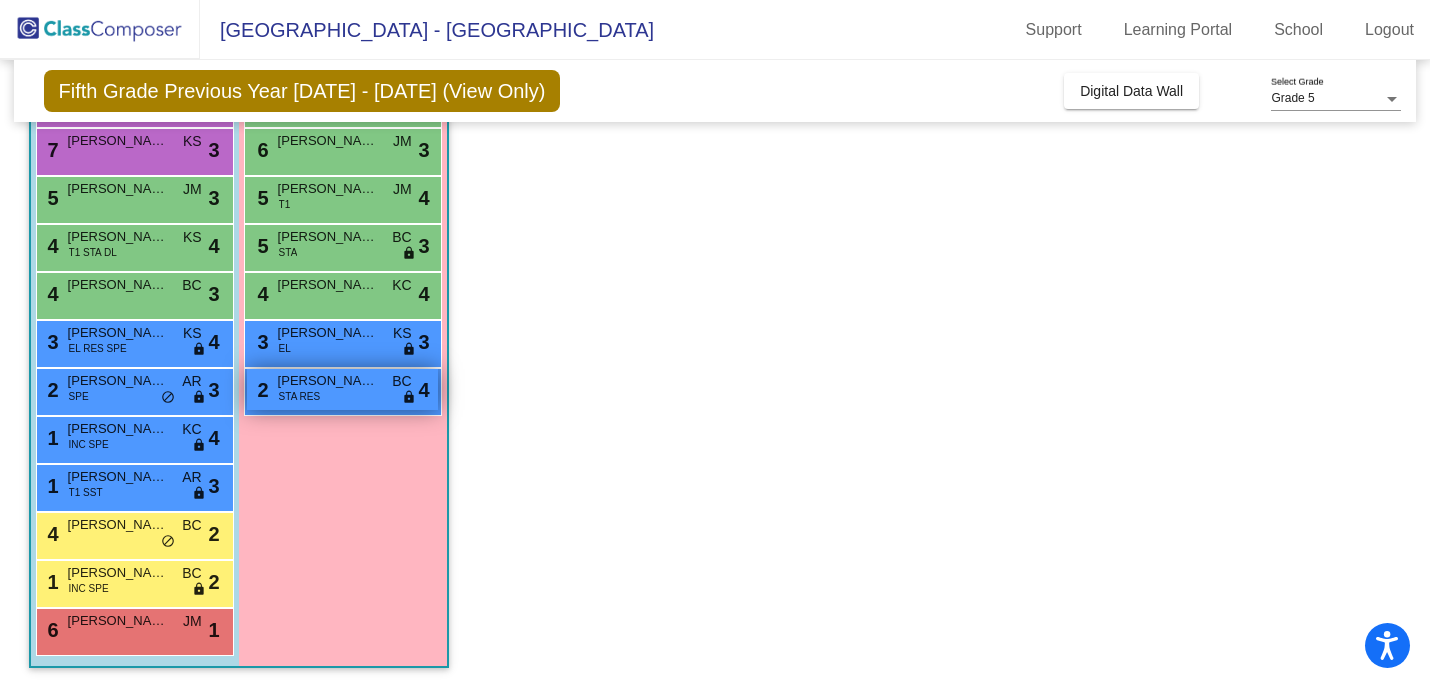 click on "2 Mackenzie Pigeon STA RES BC lock do_not_disturb_alt 4" at bounding box center (342, 389) 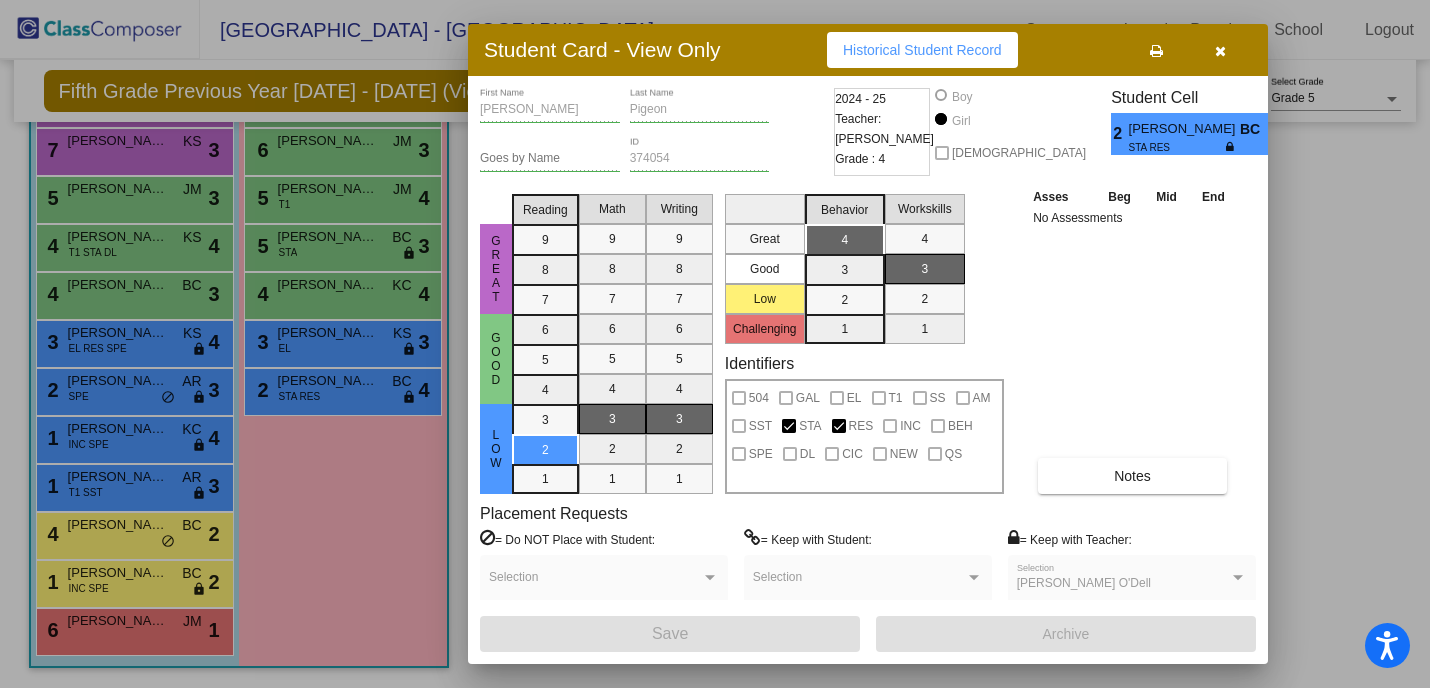 click at bounding box center [1220, 50] 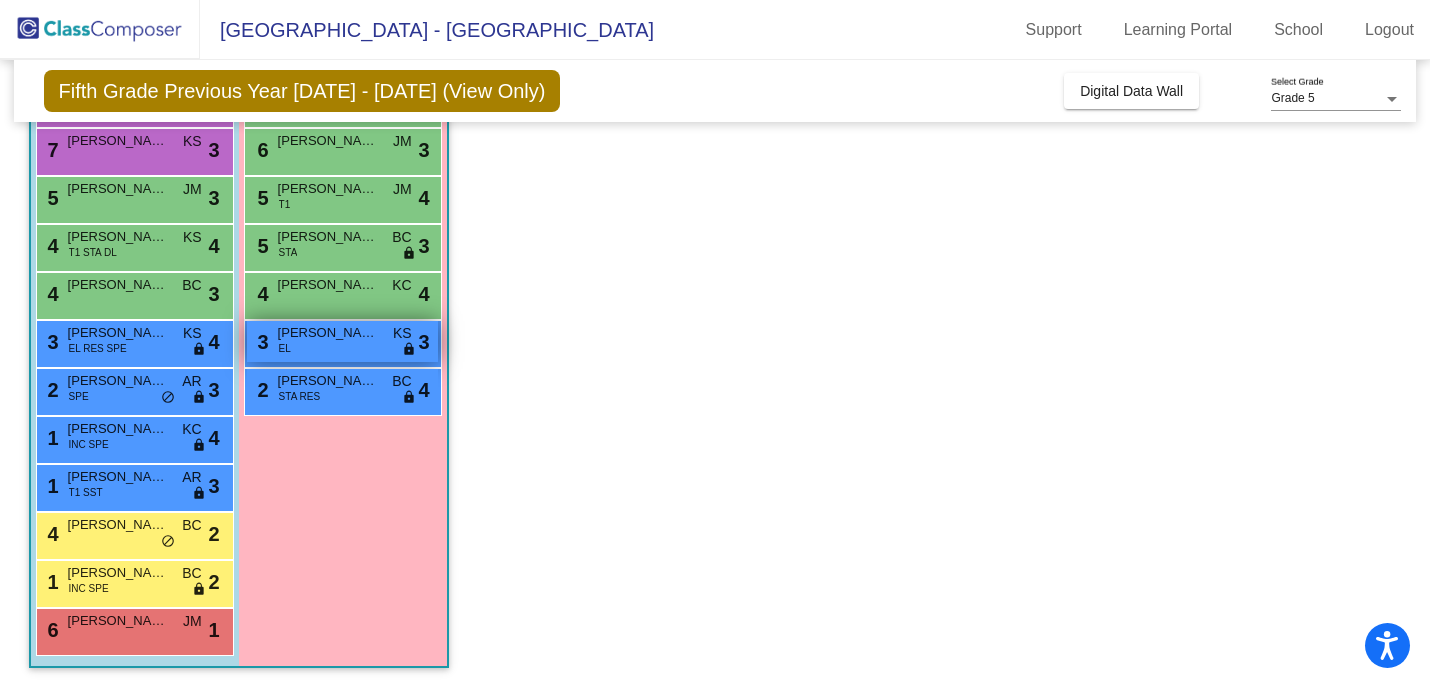 click on "Katheryn Cortez" at bounding box center [328, 333] 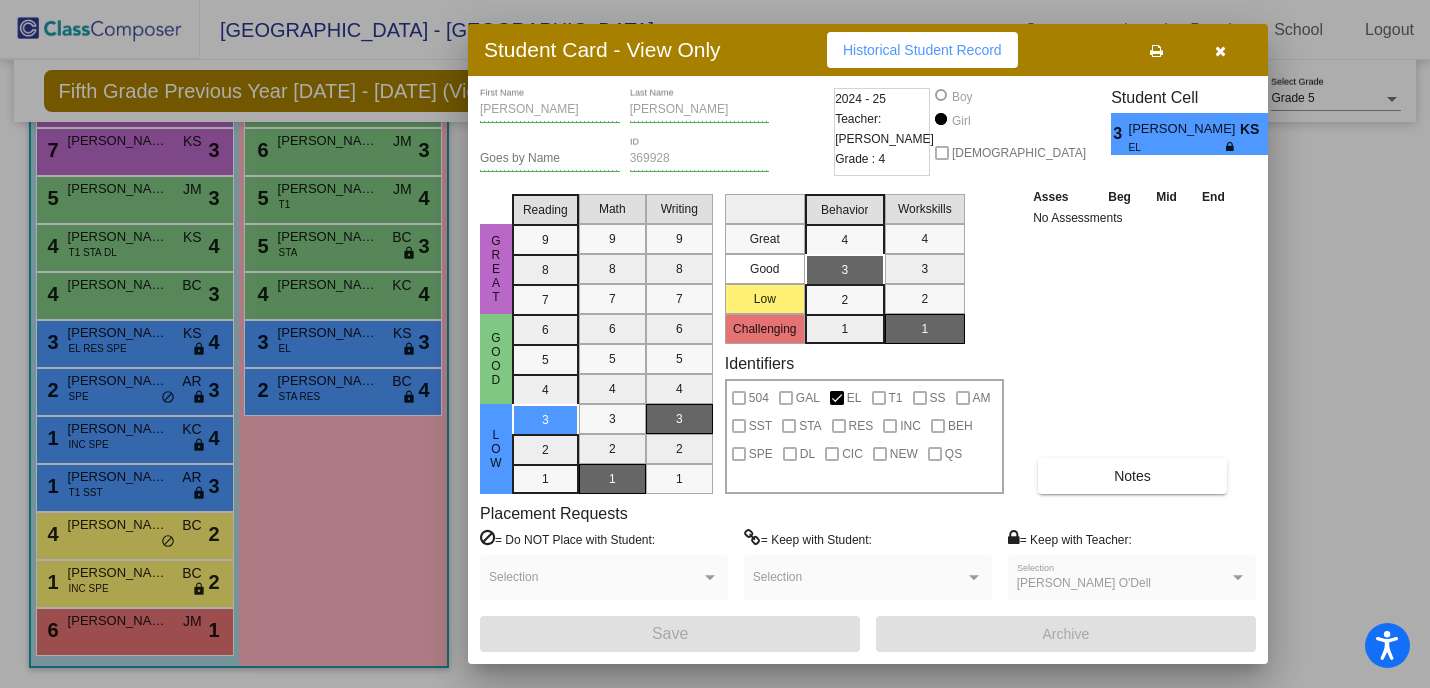 click at bounding box center [1220, 50] 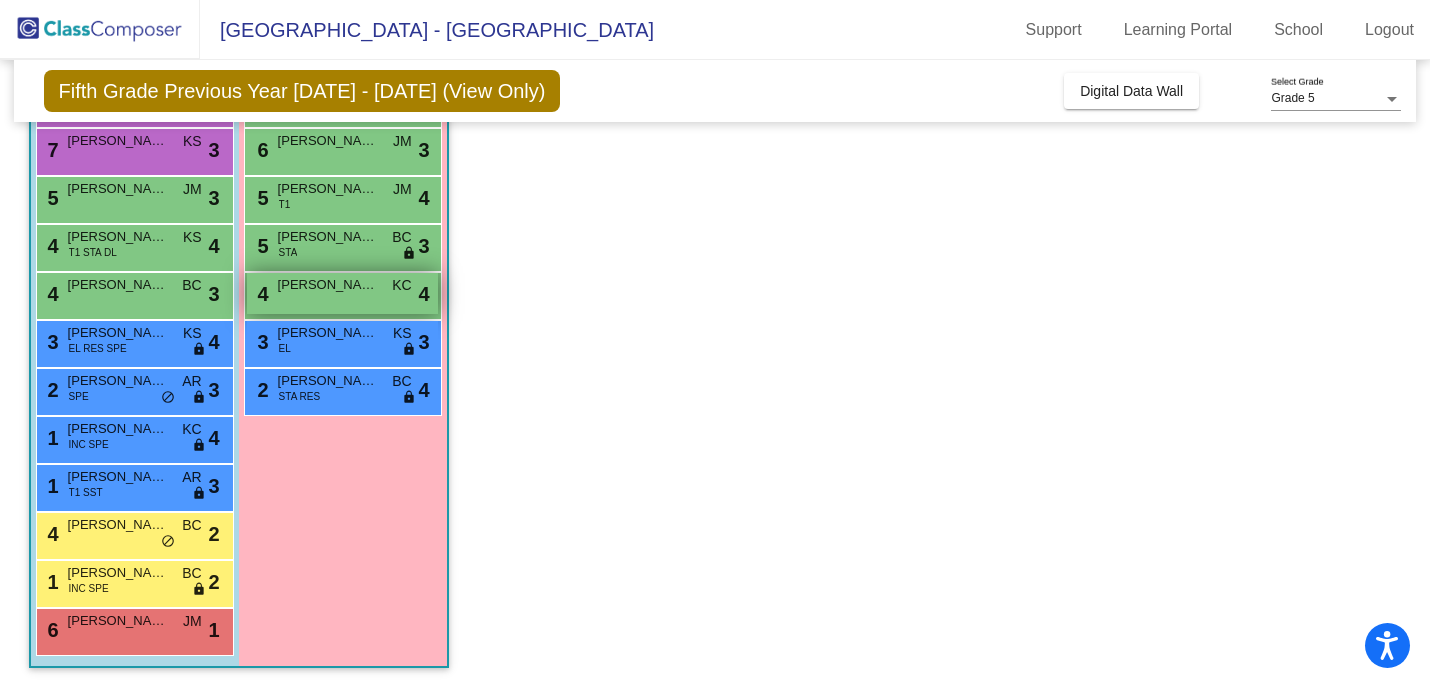 click on "4 Karizma Luna KC lock do_not_disturb_alt 4" at bounding box center (342, 293) 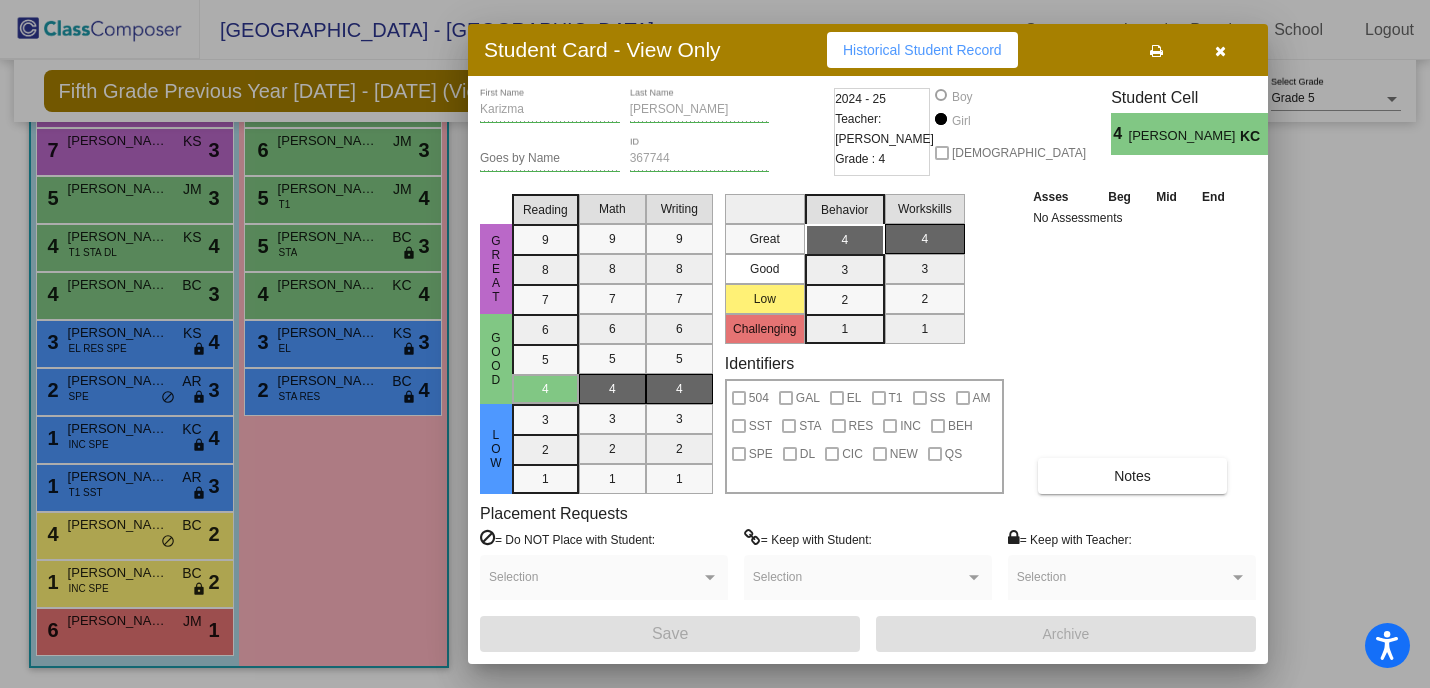 click at bounding box center [1220, 50] 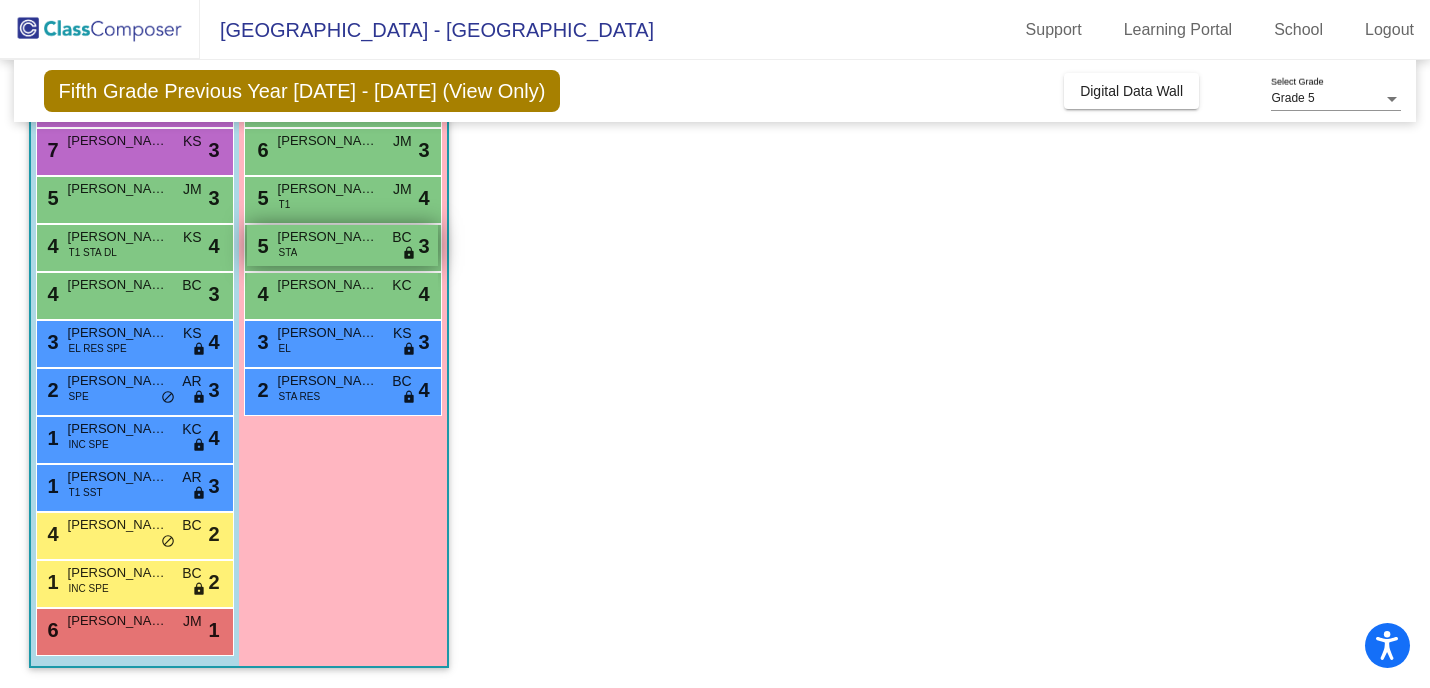 click on "5 Ariana Marsh STA BC lock do_not_disturb_alt 3" at bounding box center [342, 245] 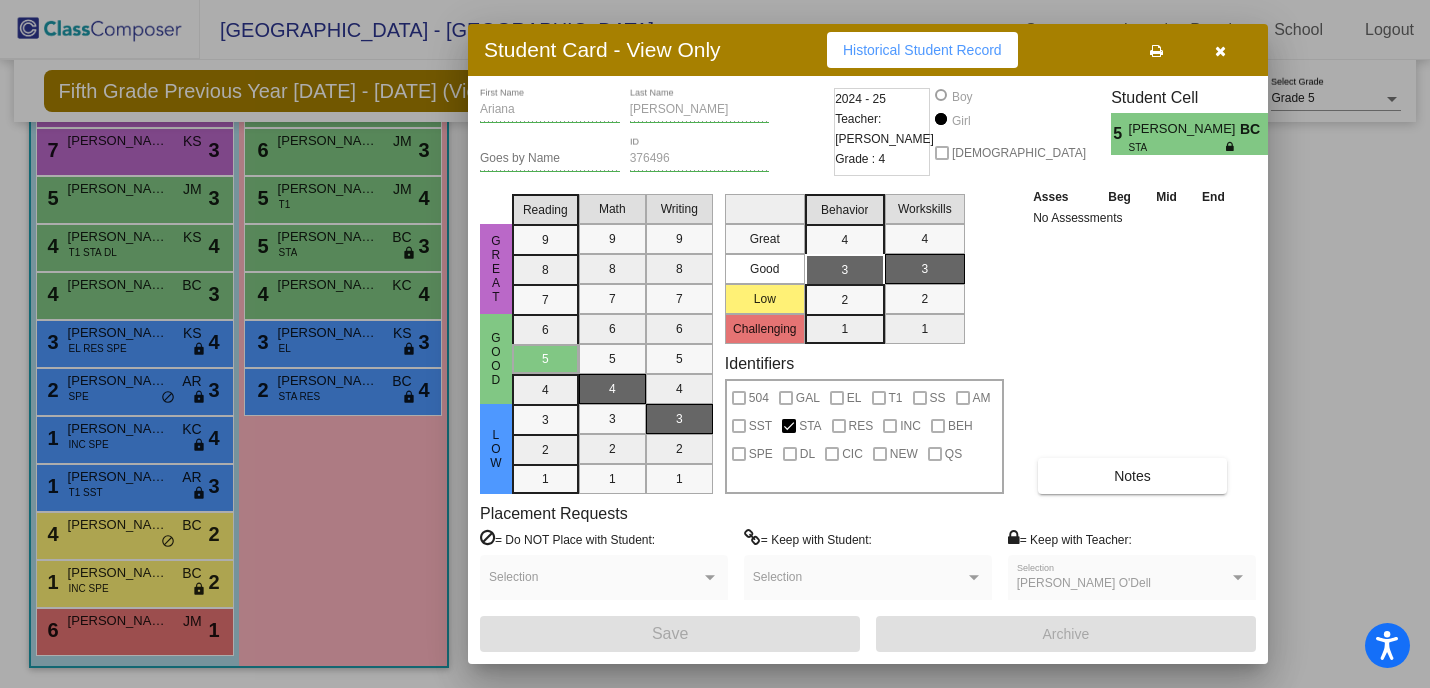 click at bounding box center [1220, 50] 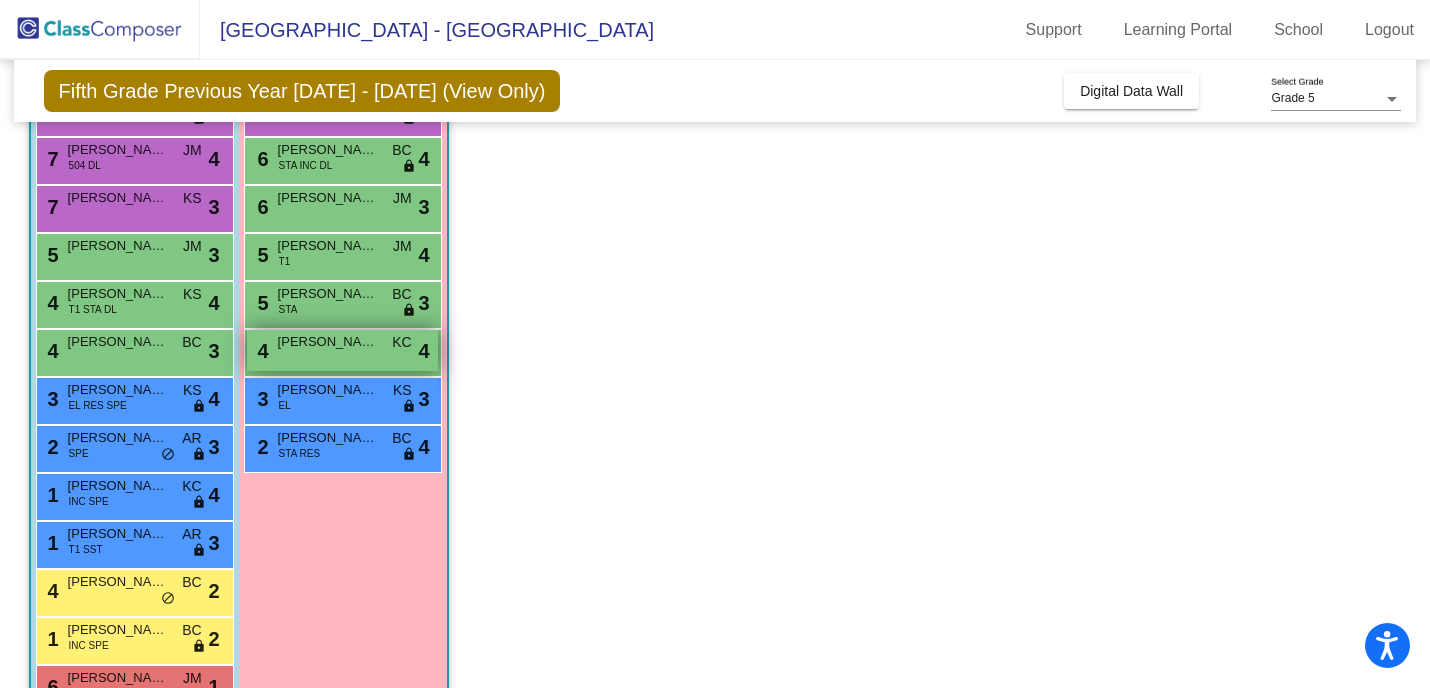 scroll, scrollTop: 334, scrollLeft: 0, axis: vertical 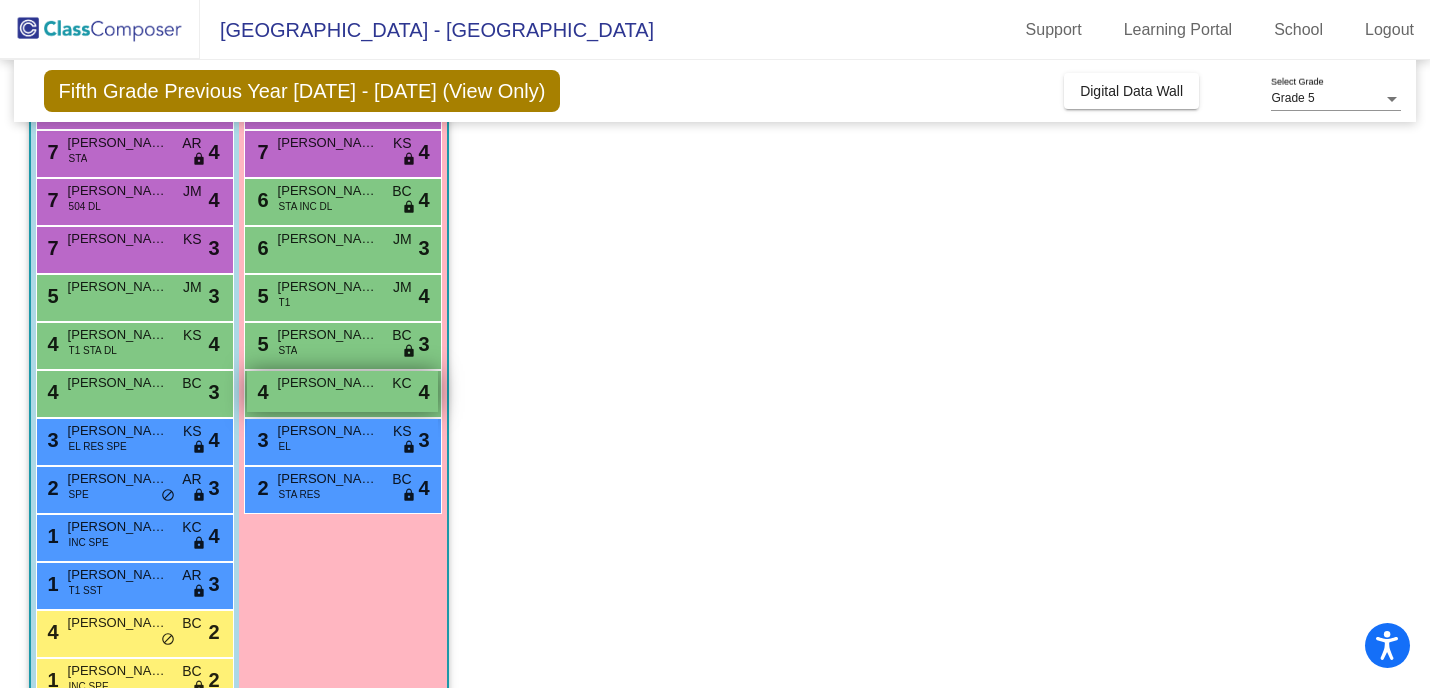 click on "5 Daphne McDonald T1 JM lock do_not_disturb_alt 4" at bounding box center [342, 295] 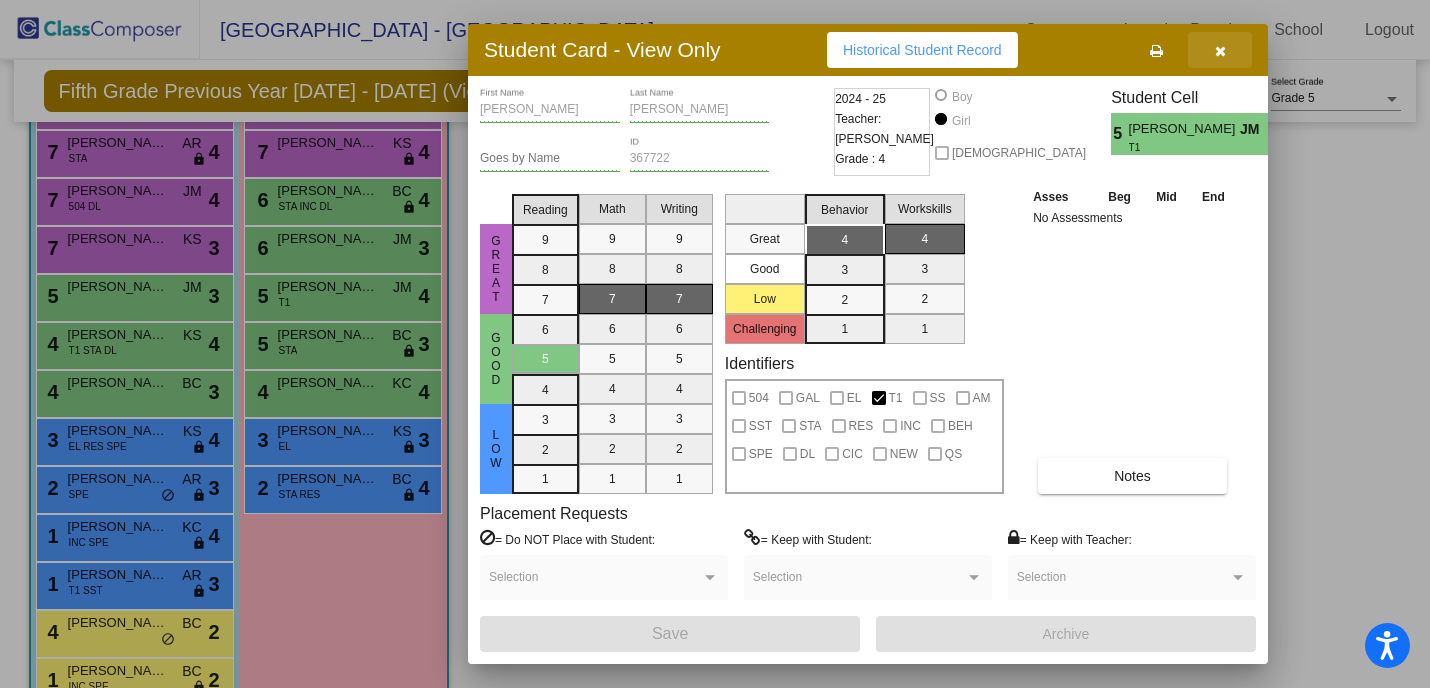 click at bounding box center [1220, 50] 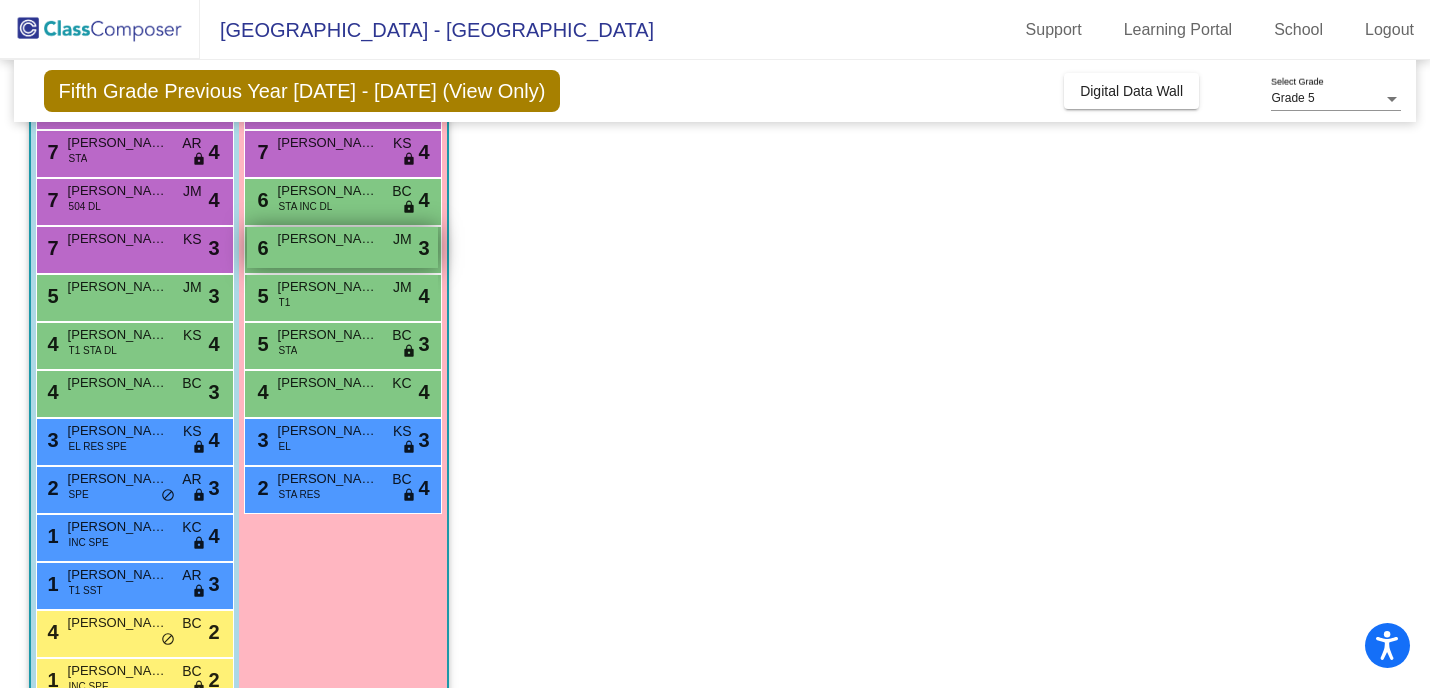 click on "Grace Sierra" at bounding box center (328, 239) 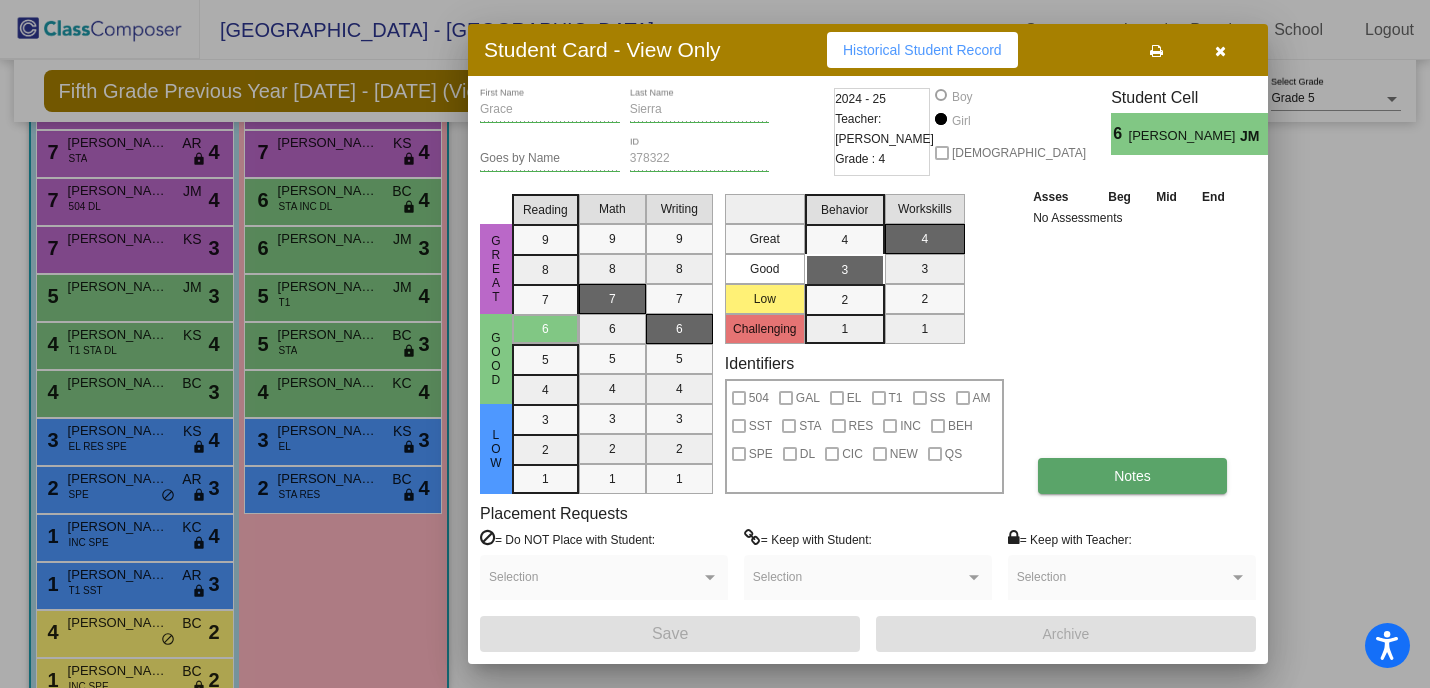 click on "Notes" at bounding box center [1132, 476] 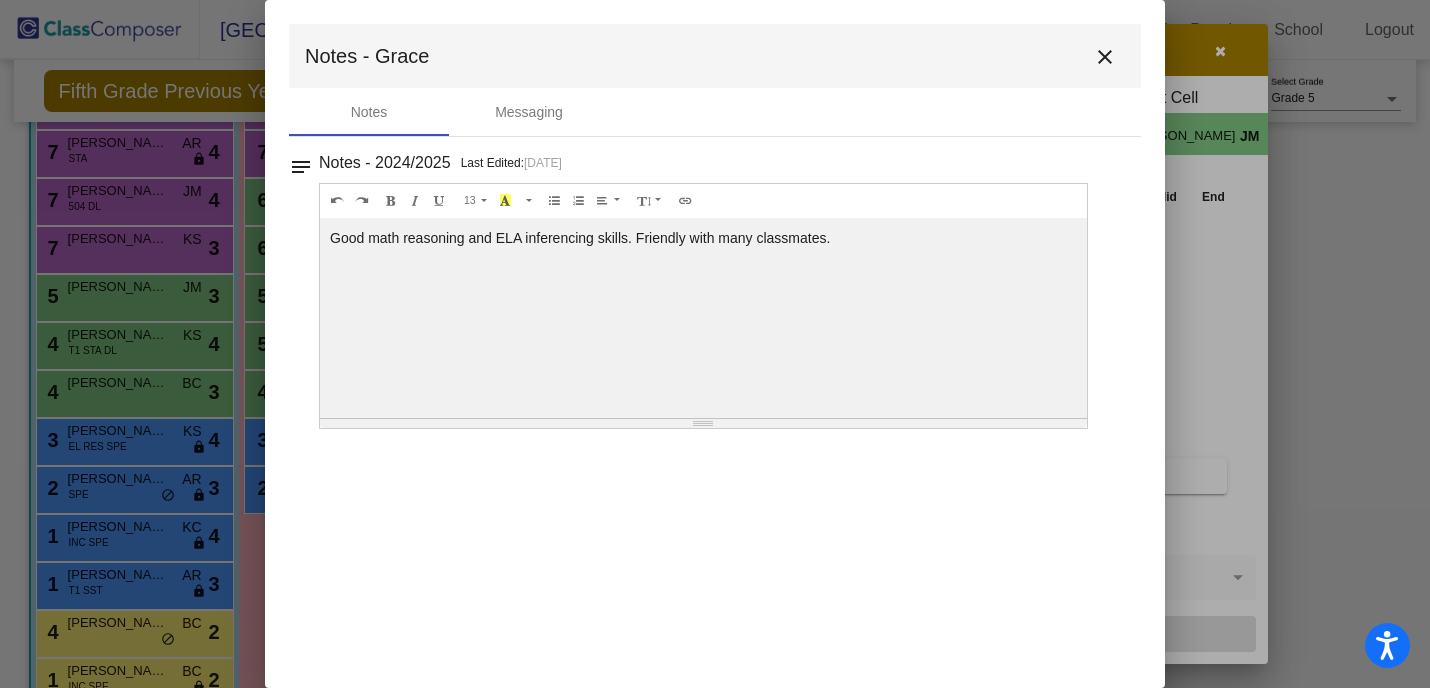 click on "close" at bounding box center [1105, 57] 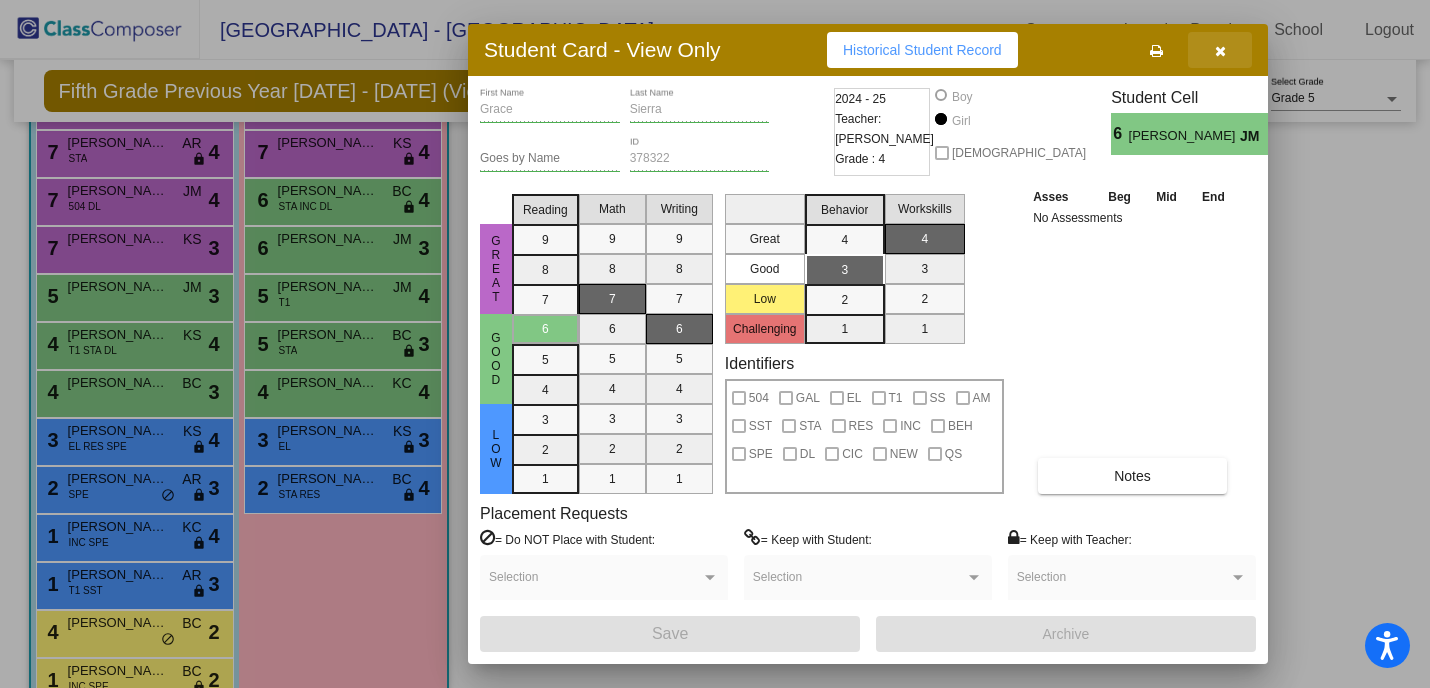 click at bounding box center (1220, 51) 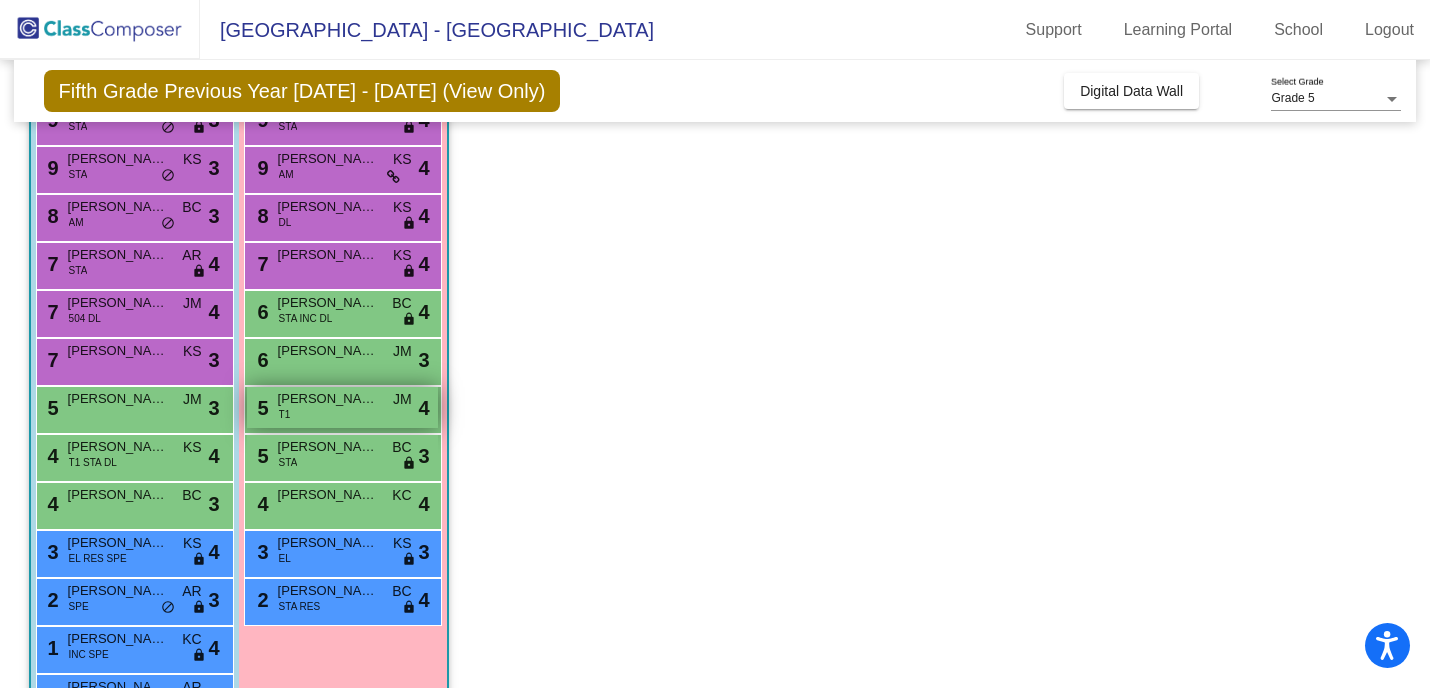 scroll, scrollTop: 214, scrollLeft: 0, axis: vertical 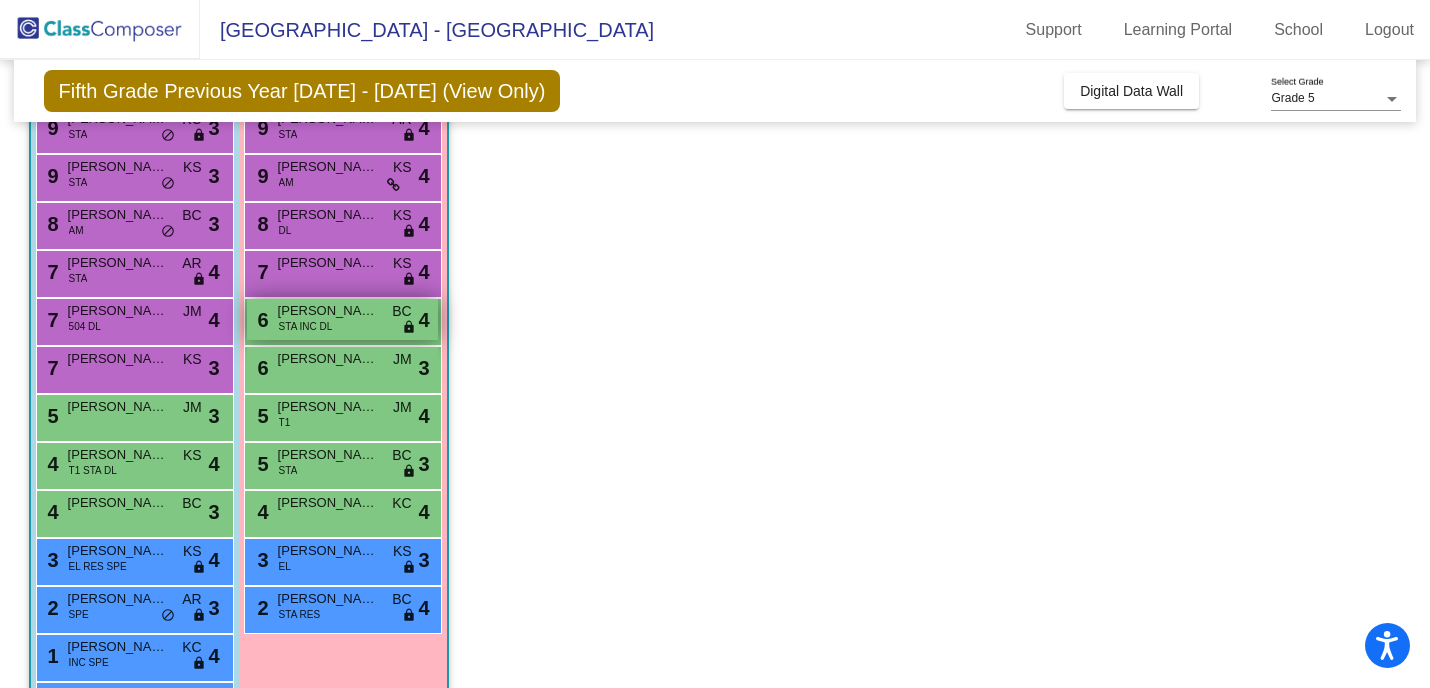 click on "STA INC DL" at bounding box center [306, 326] 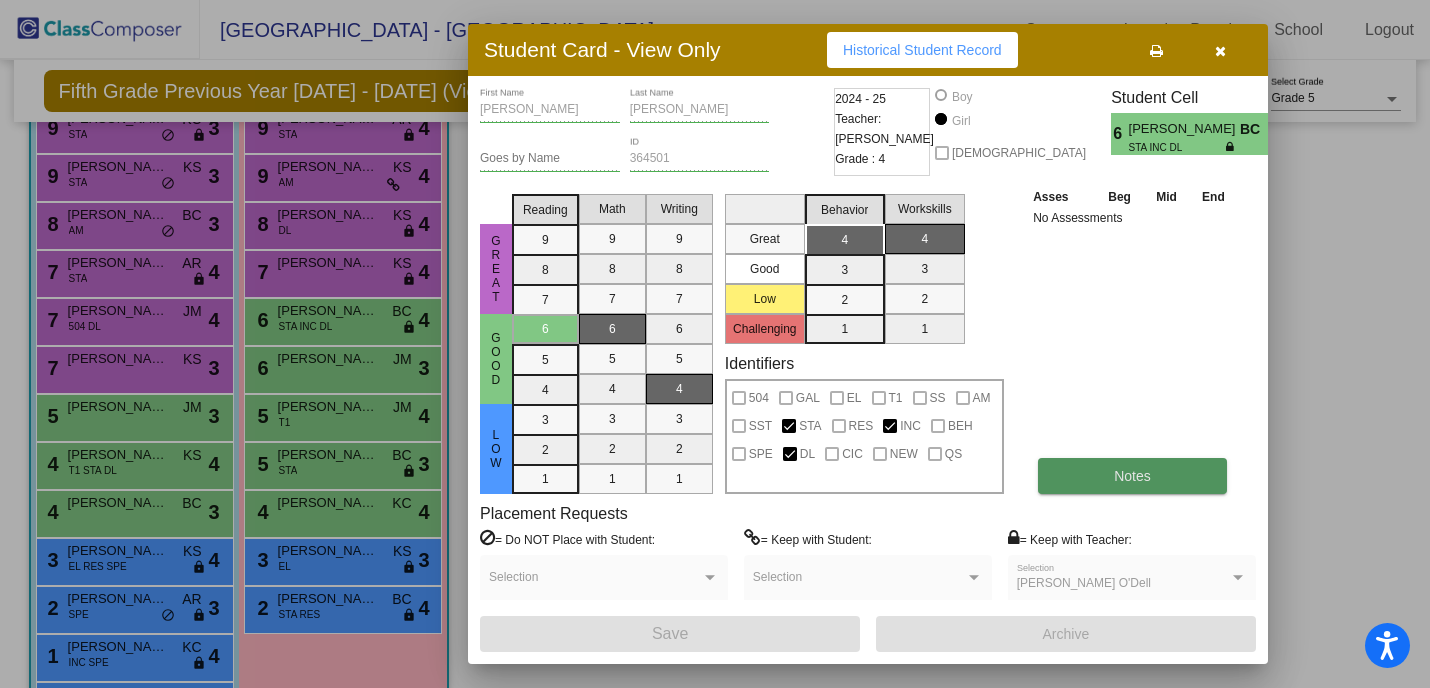 click on "Notes" at bounding box center [1132, 476] 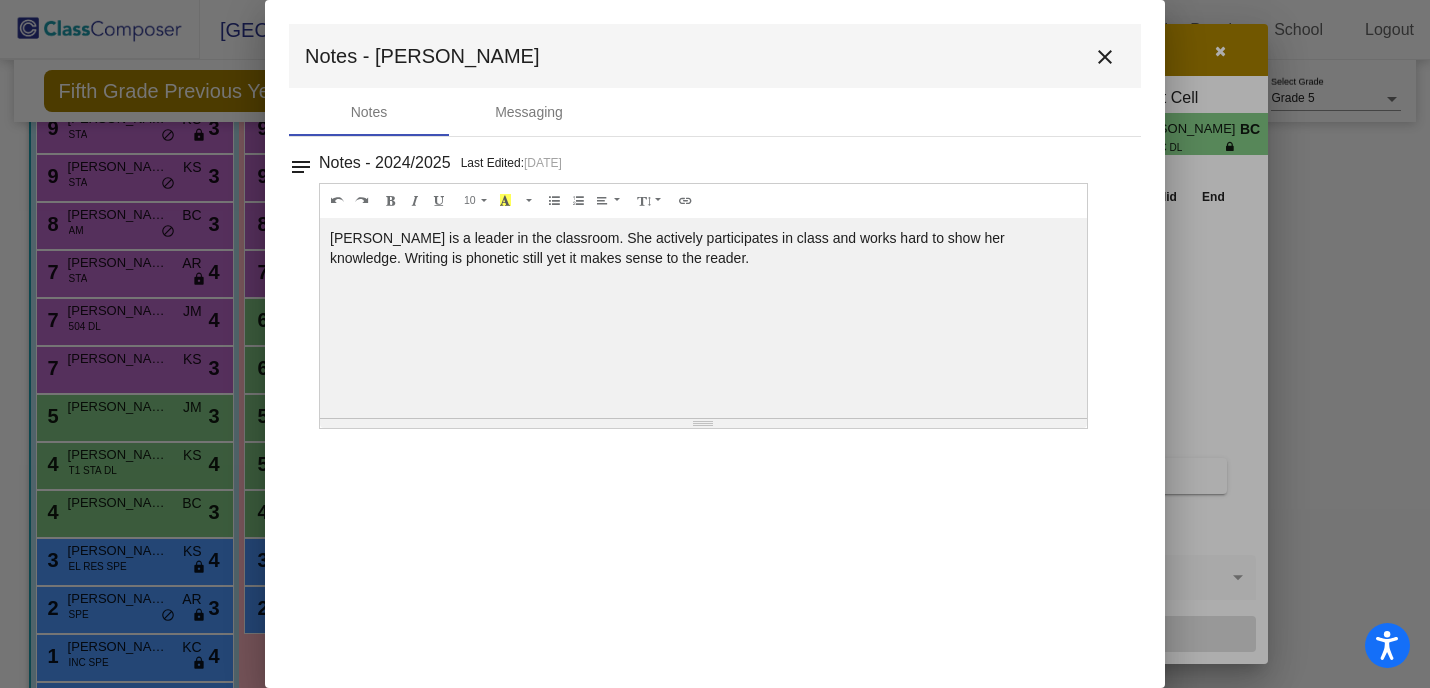 click on "close" at bounding box center (1105, 57) 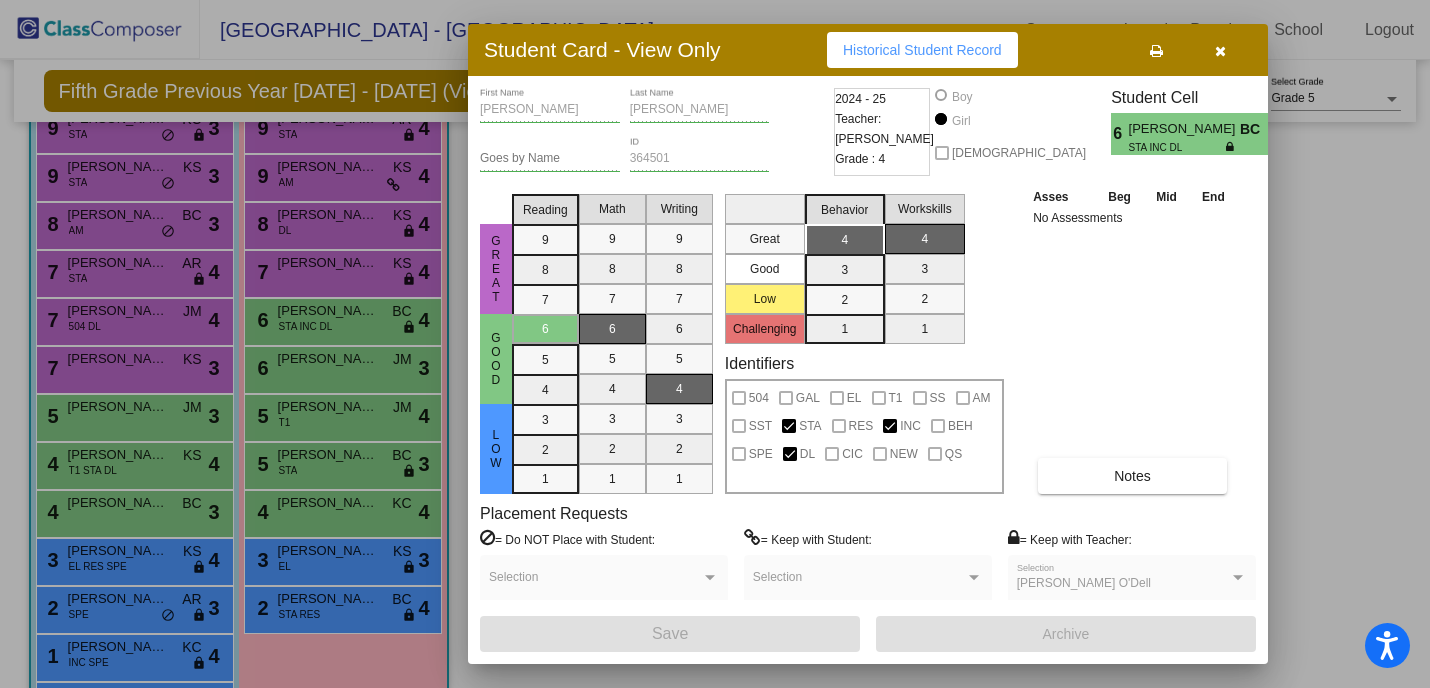 click at bounding box center [1220, 51] 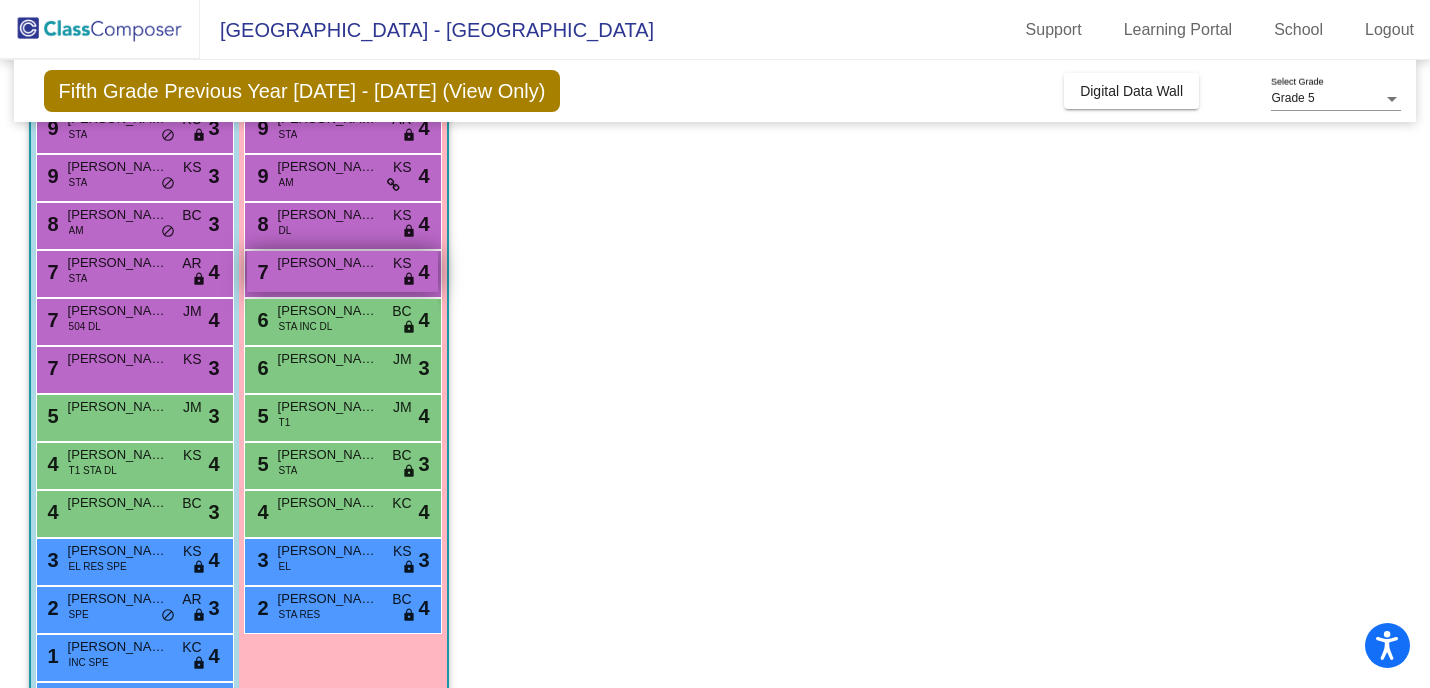 click on "7 Addie Beets KS lock do_not_disturb_alt 4" at bounding box center (342, 271) 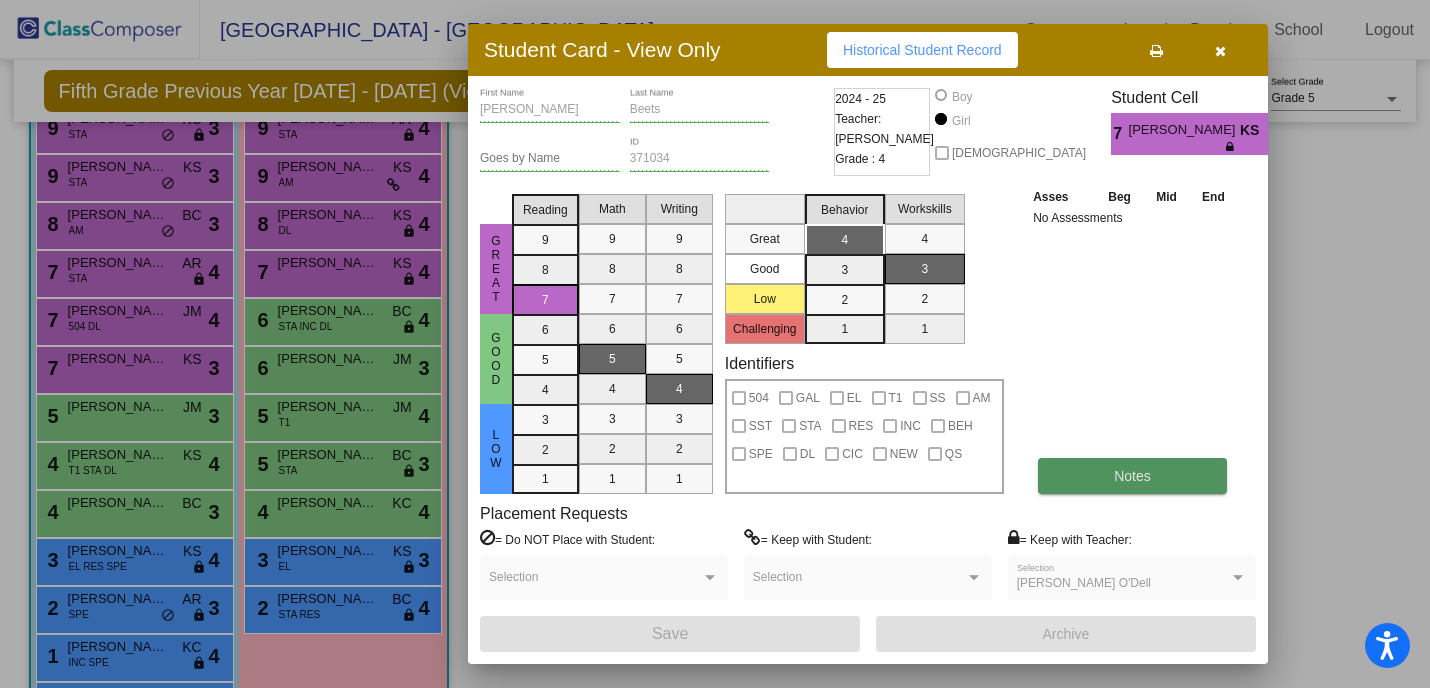 click on "Notes" at bounding box center (1132, 476) 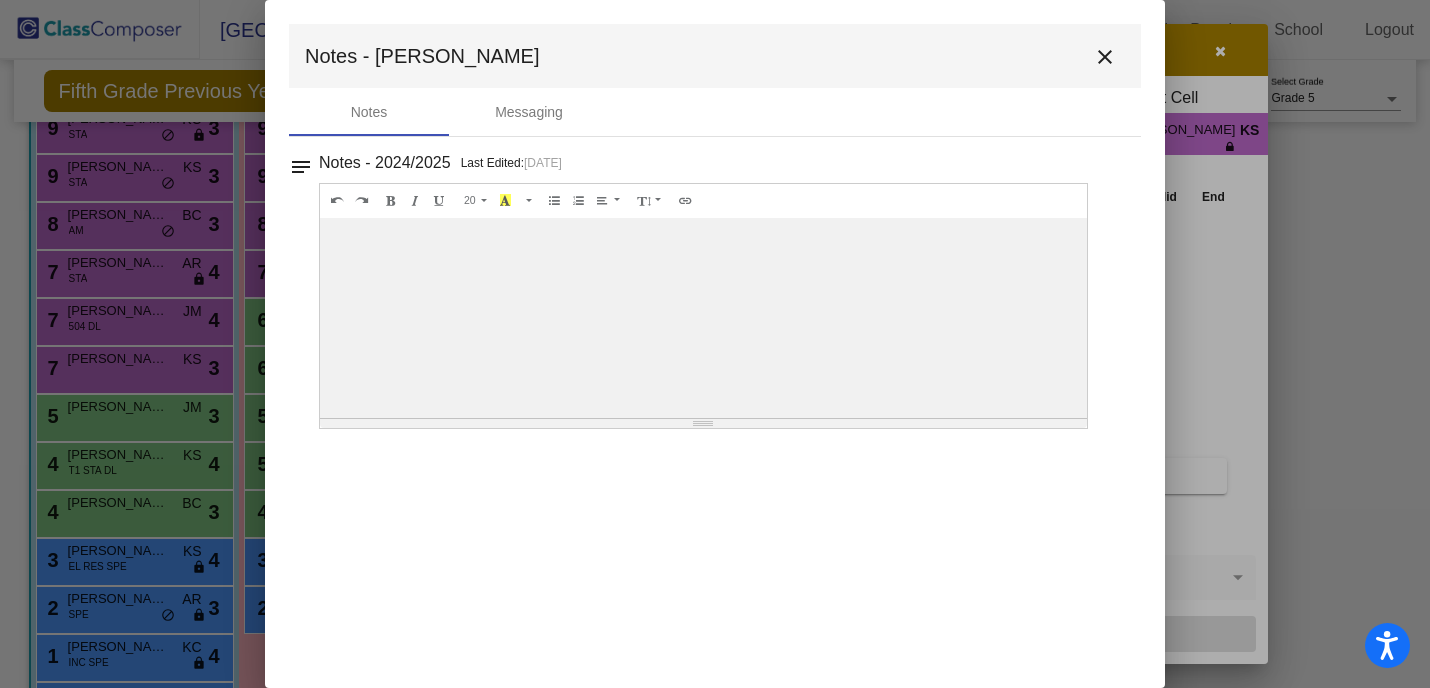 scroll, scrollTop: 0, scrollLeft: 0, axis: both 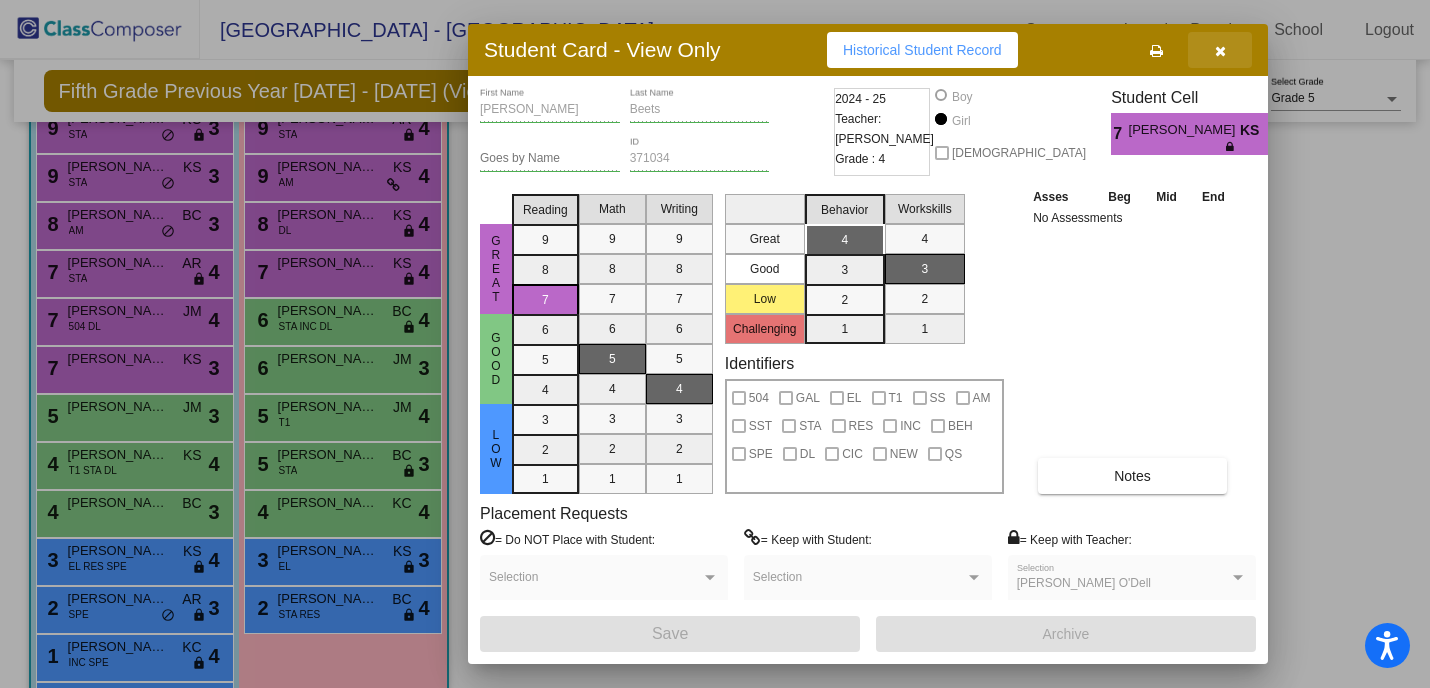 click at bounding box center [1220, 50] 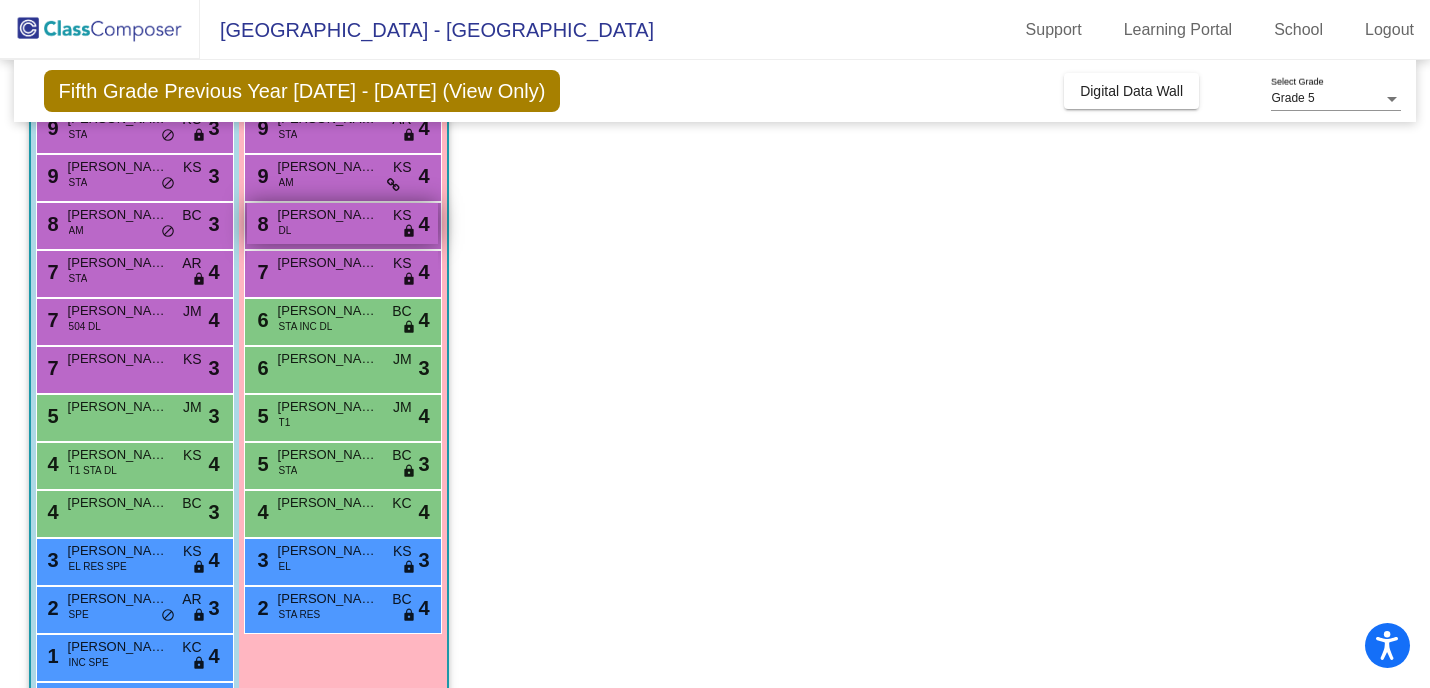 click on "8 Sadie O'Neil DL KS lock do_not_disturb_alt 4" at bounding box center [342, 223] 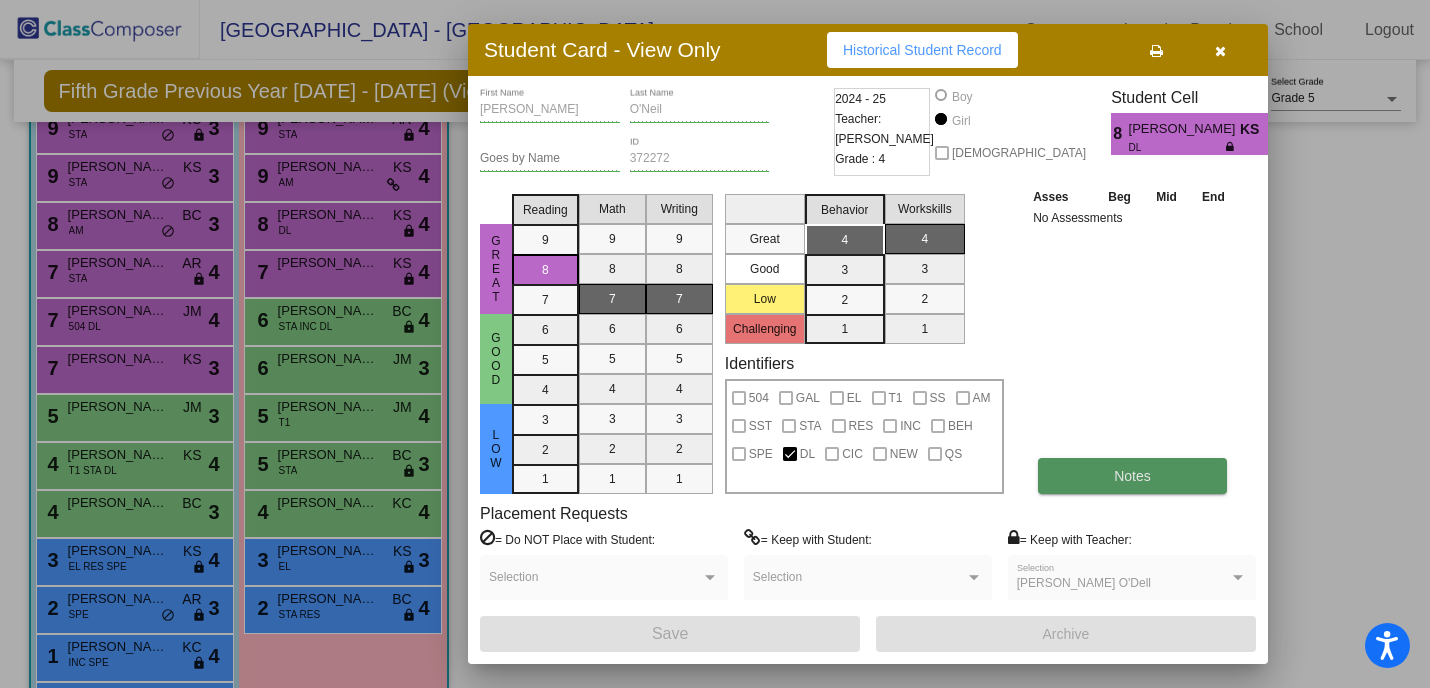 click on "Notes" at bounding box center (1132, 476) 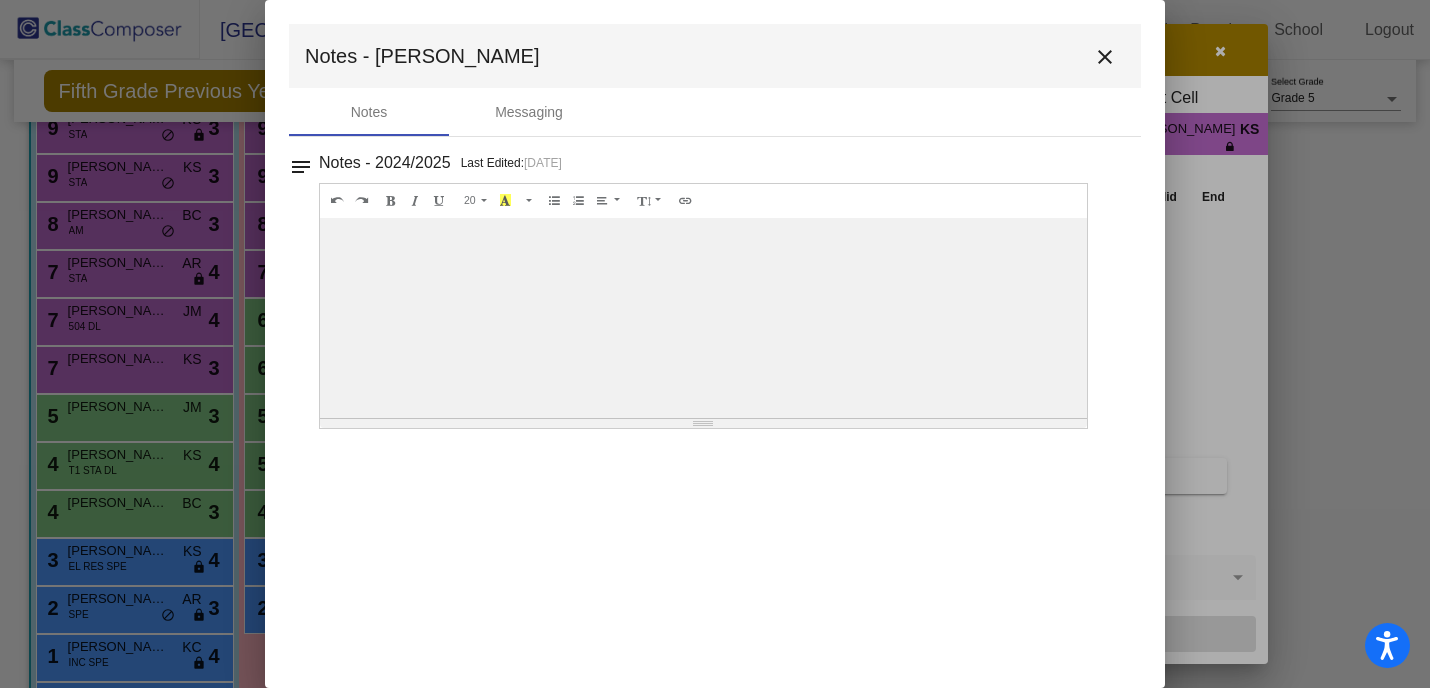 click on "close" at bounding box center [1105, 57] 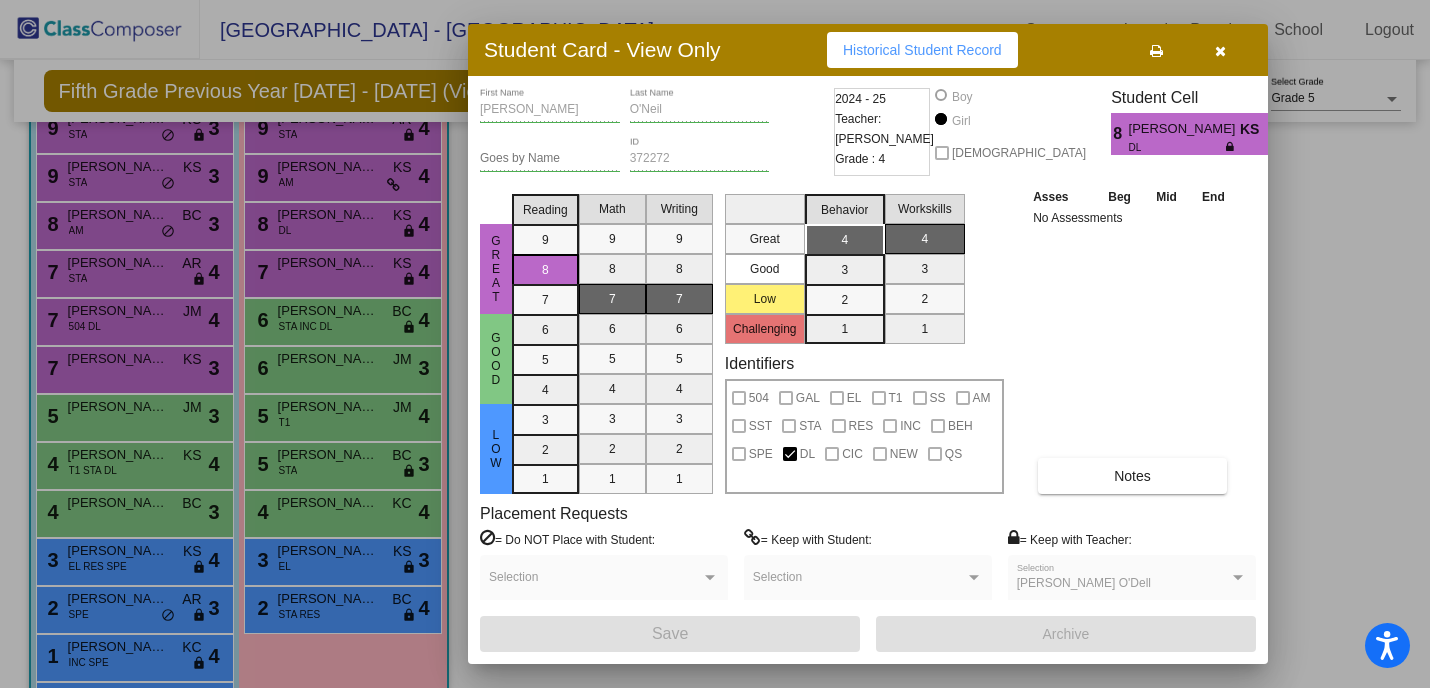 click at bounding box center [1220, 50] 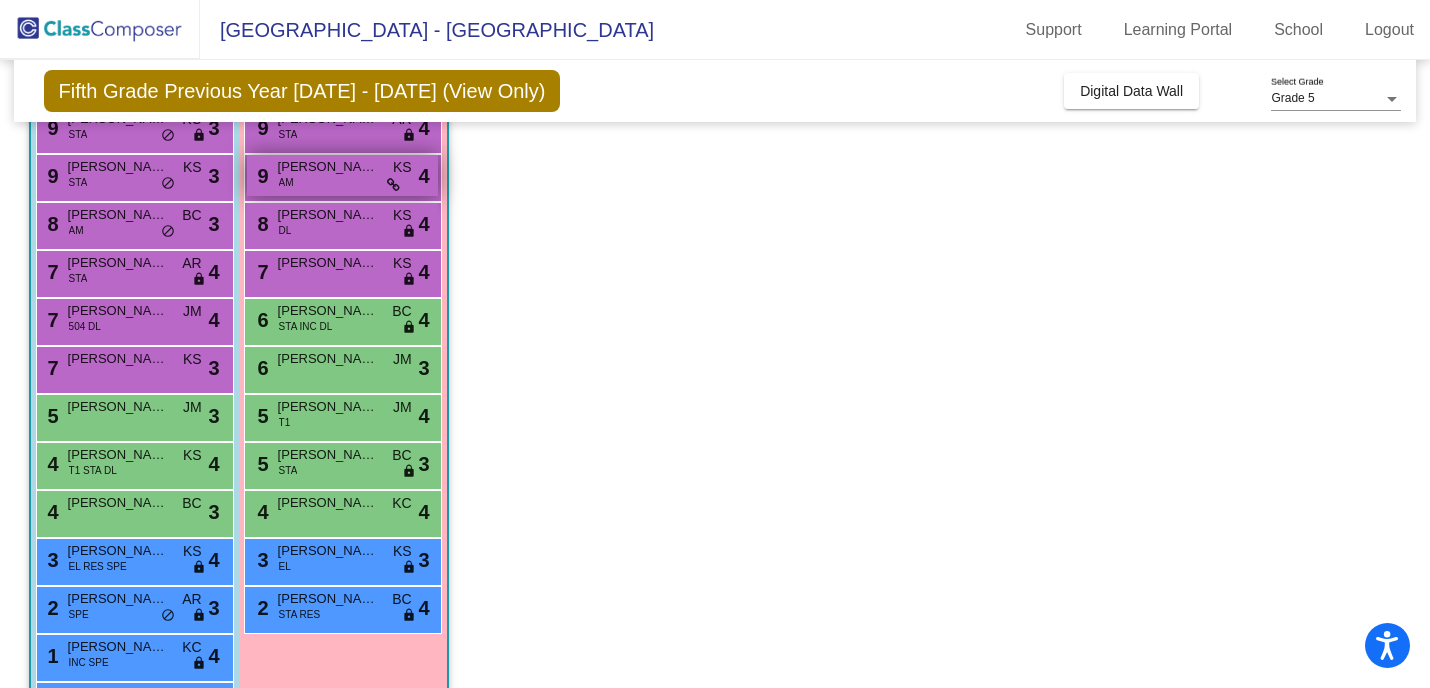 click on "9 Paislea Webner AM KS lock do_not_disturb_alt 4" at bounding box center (342, 175) 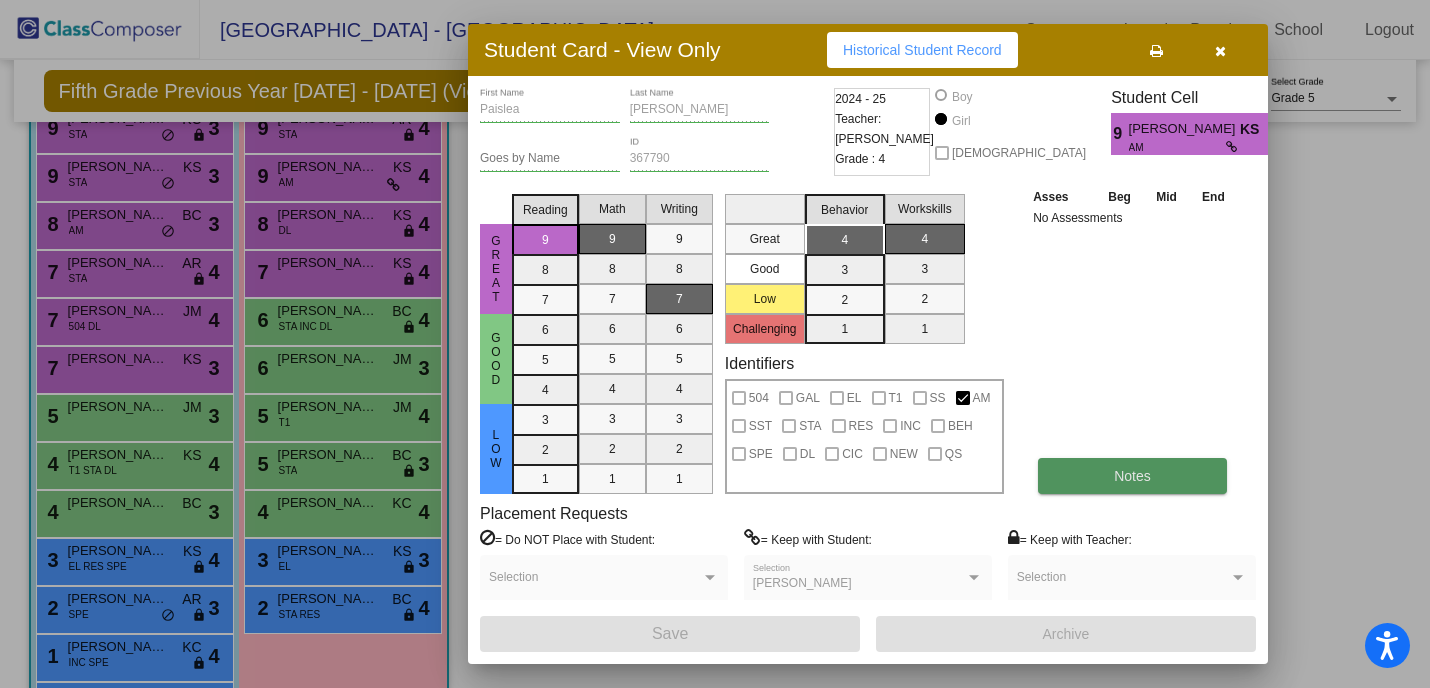 click on "Notes" at bounding box center [1132, 476] 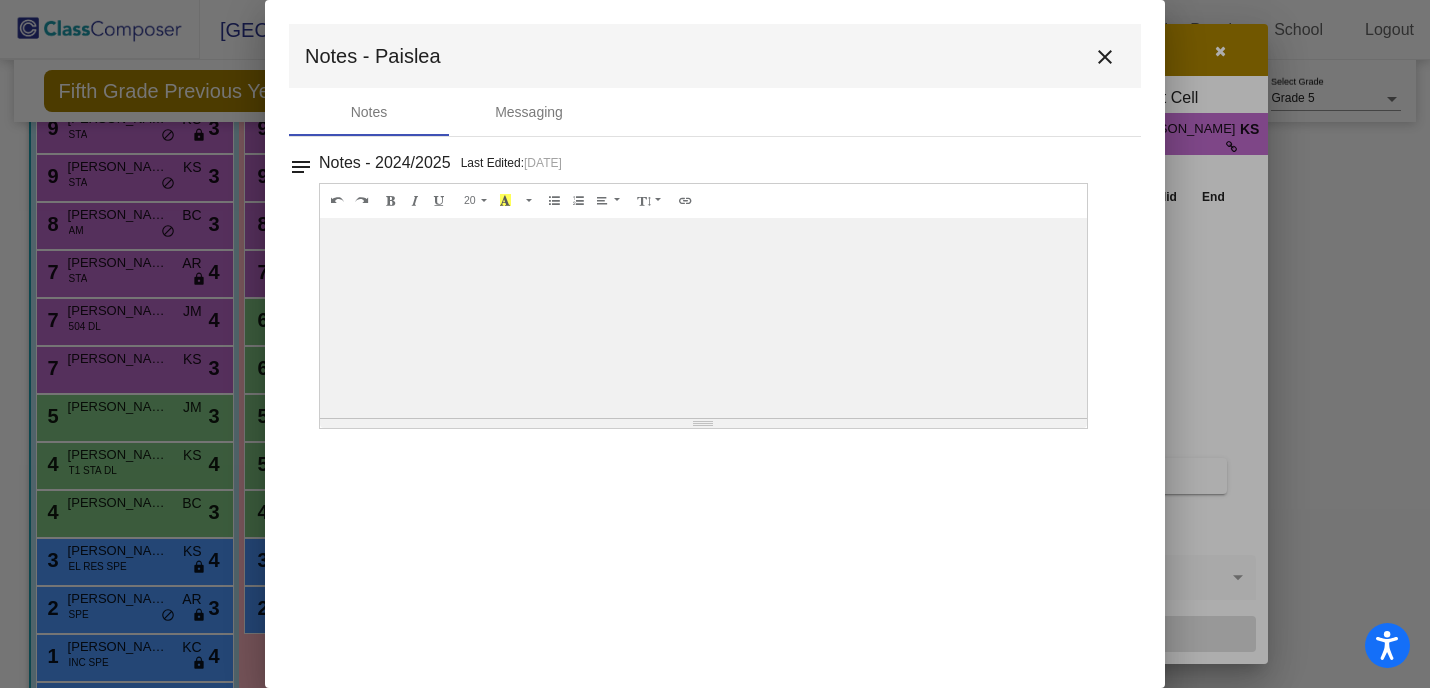 click on "close" at bounding box center [1105, 57] 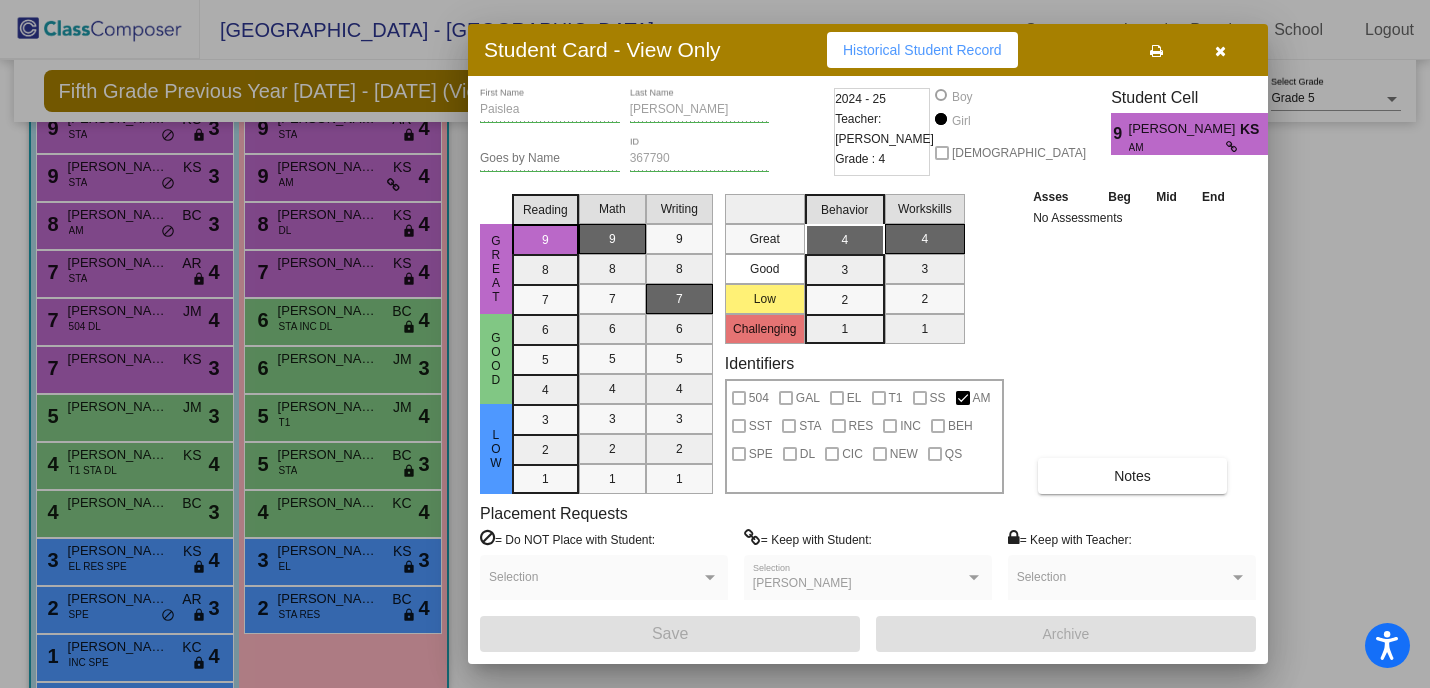click at bounding box center [1220, 51] 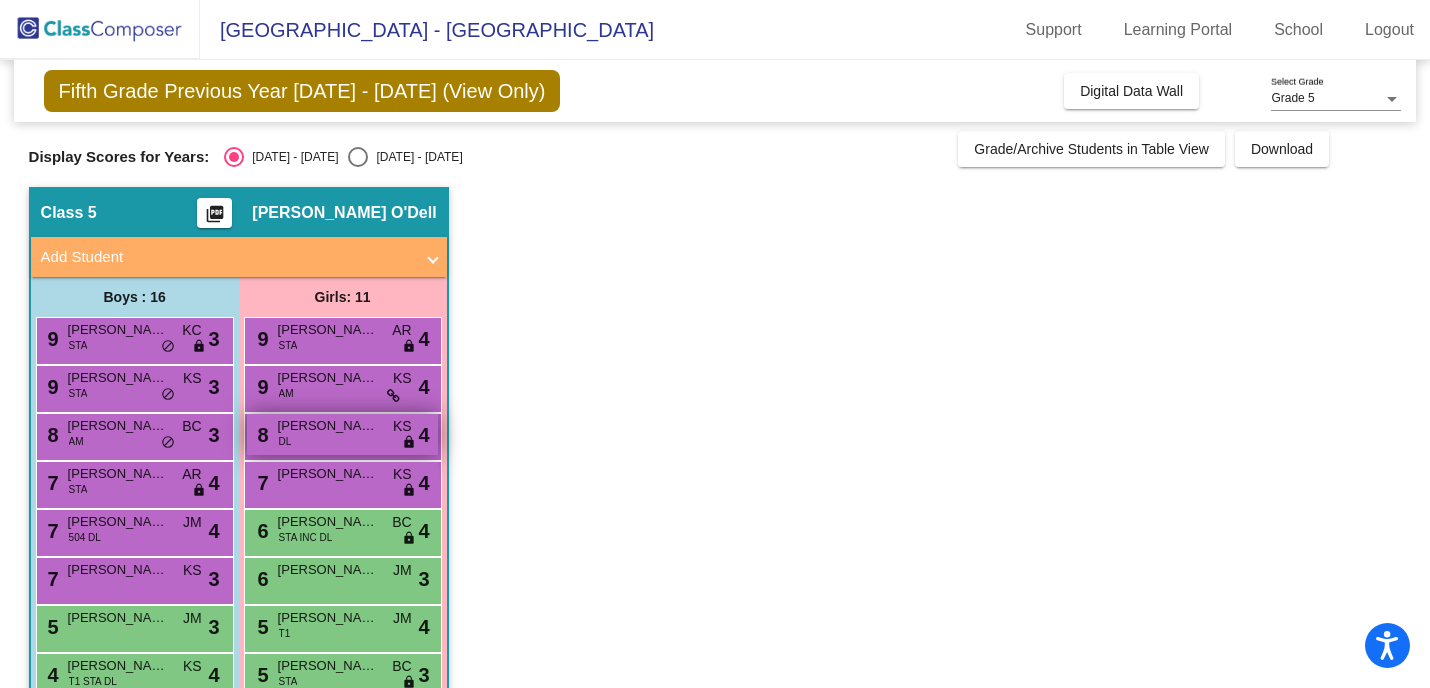 scroll, scrollTop: 0, scrollLeft: 0, axis: both 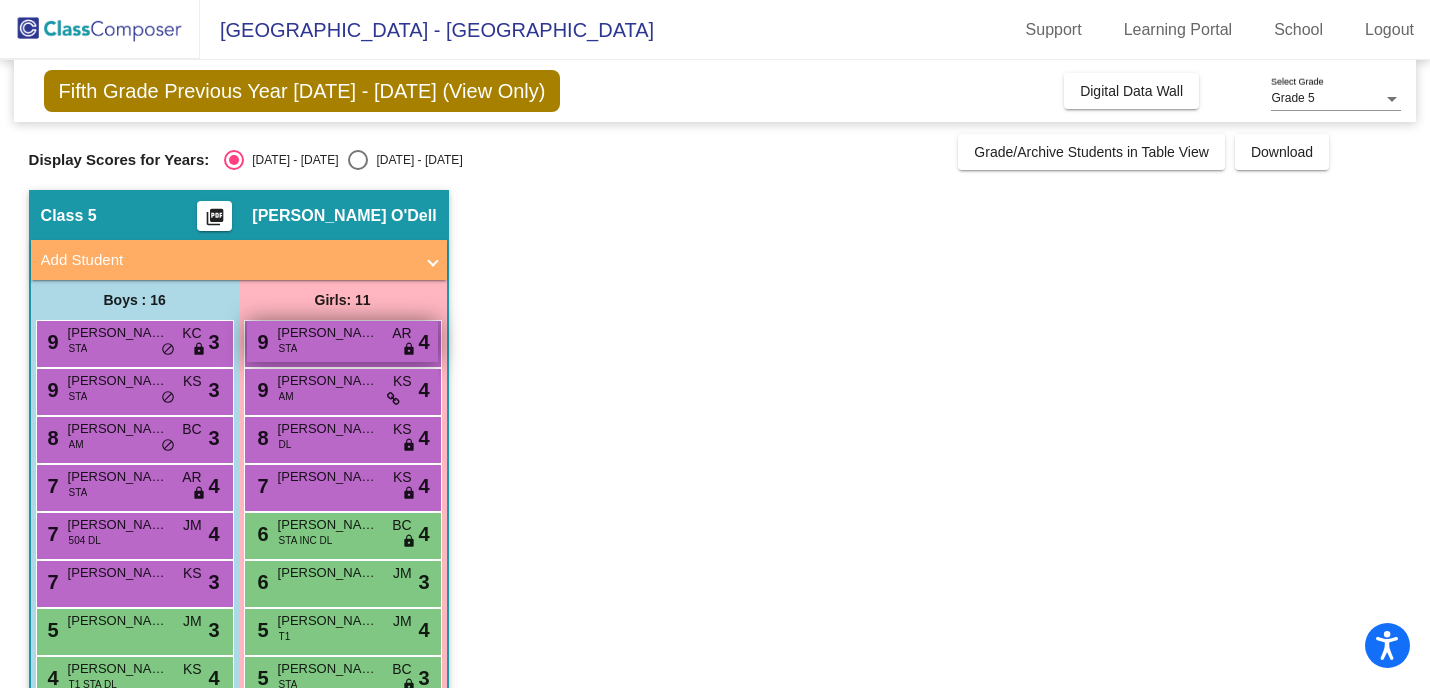 click on "Lilliana Cullins" at bounding box center [328, 333] 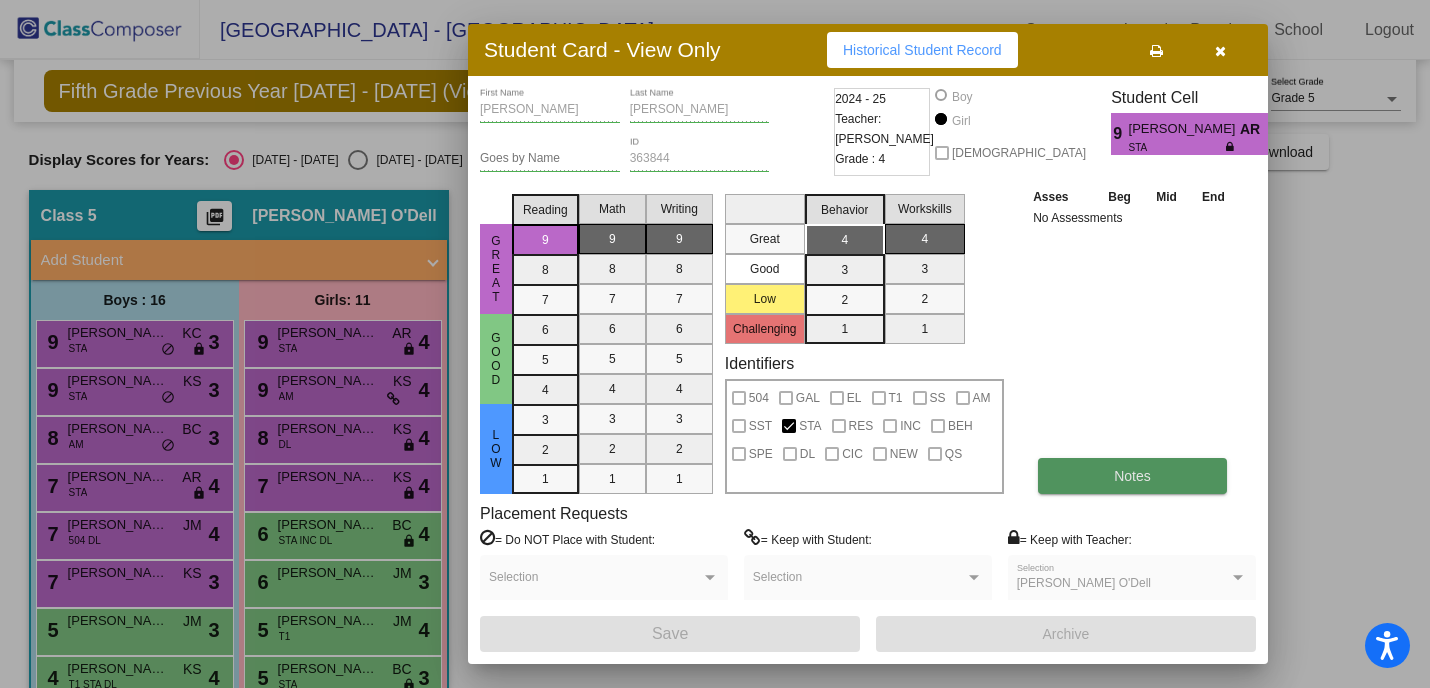 click on "Notes" at bounding box center [1132, 476] 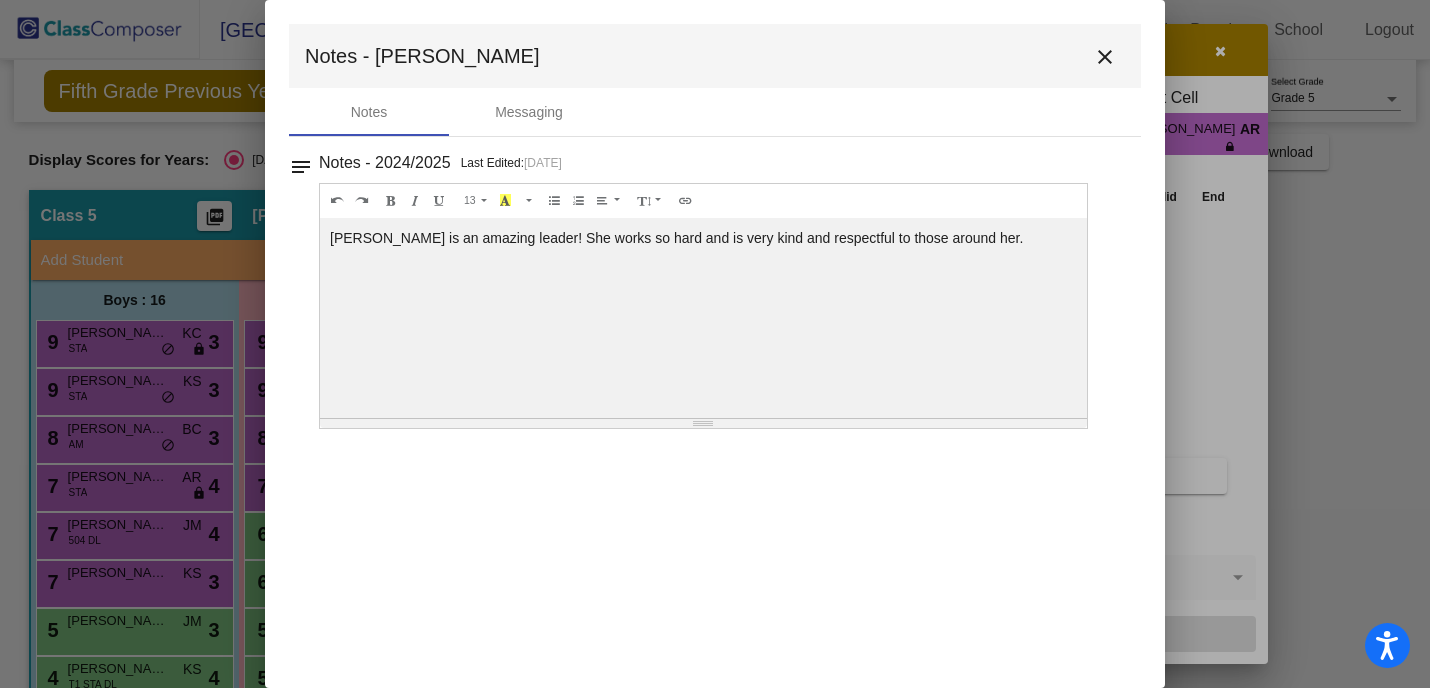 click on "close" at bounding box center (1105, 57) 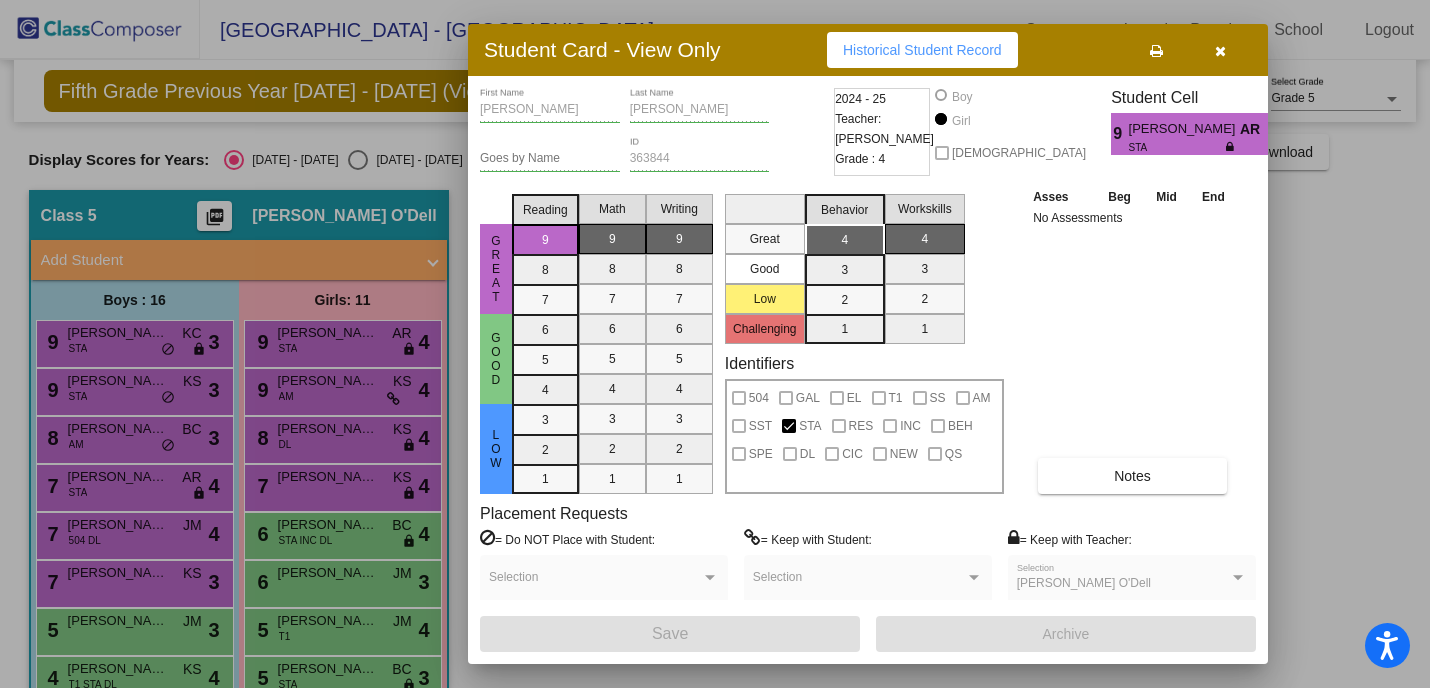 click at bounding box center (1220, 51) 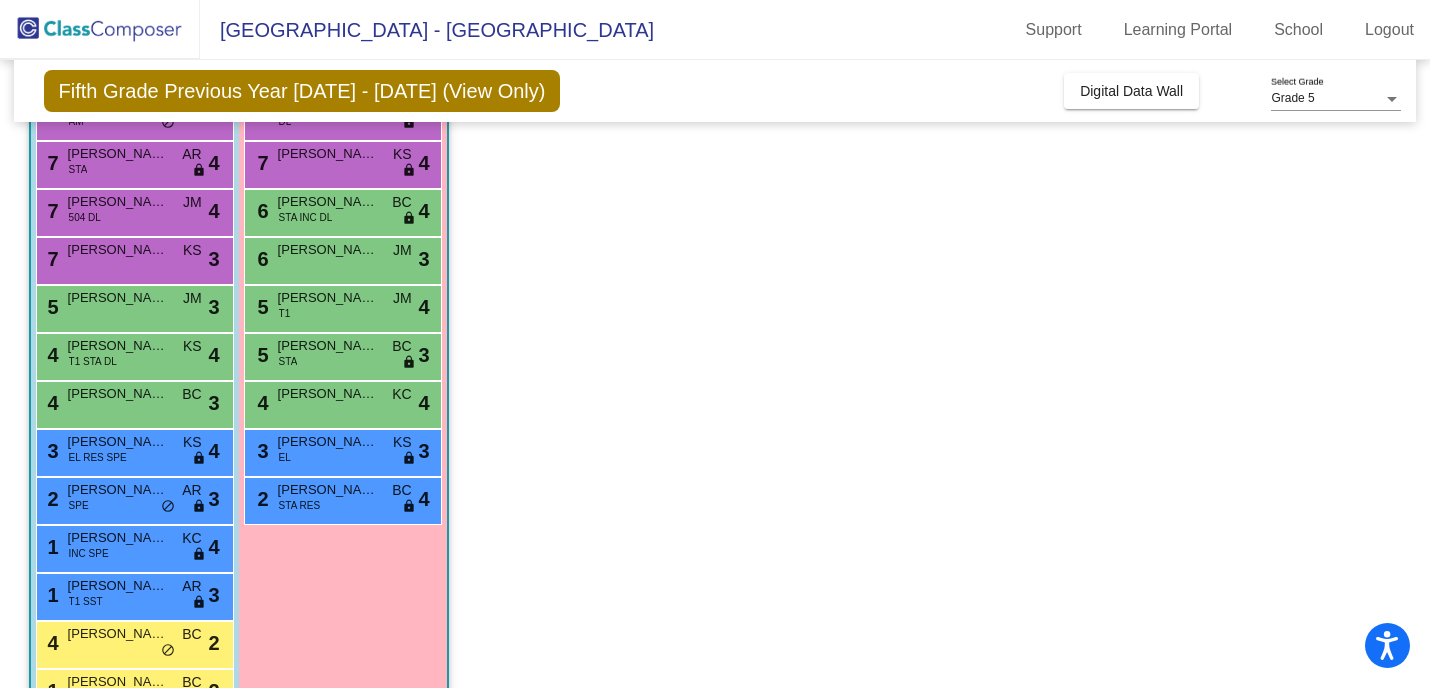 scroll, scrollTop: 432, scrollLeft: 0, axis: vertical 